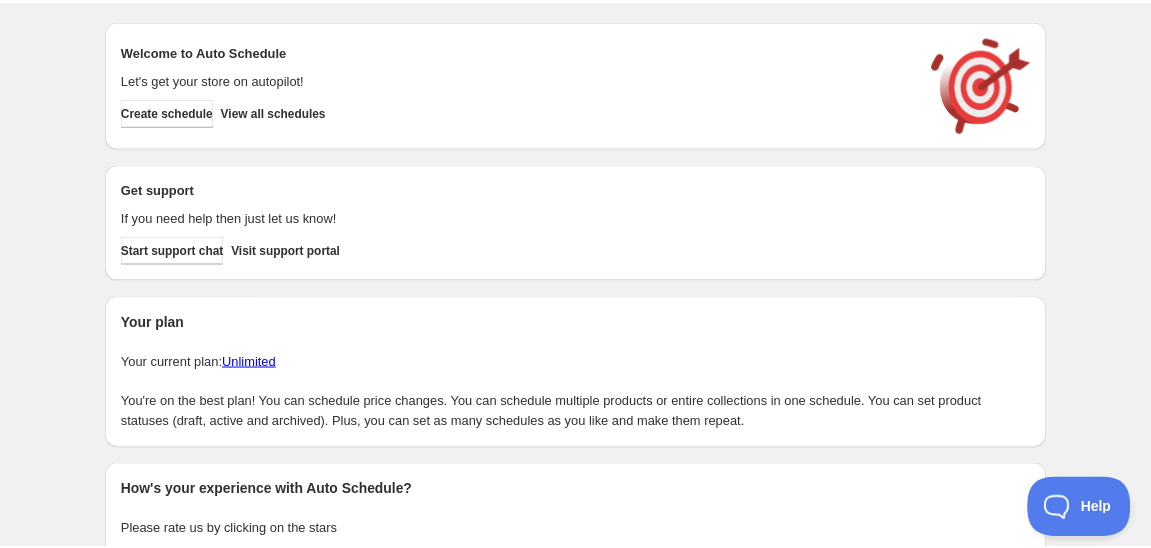 scroll, scrollTop: 0, scrollLeft: 0, axis: both 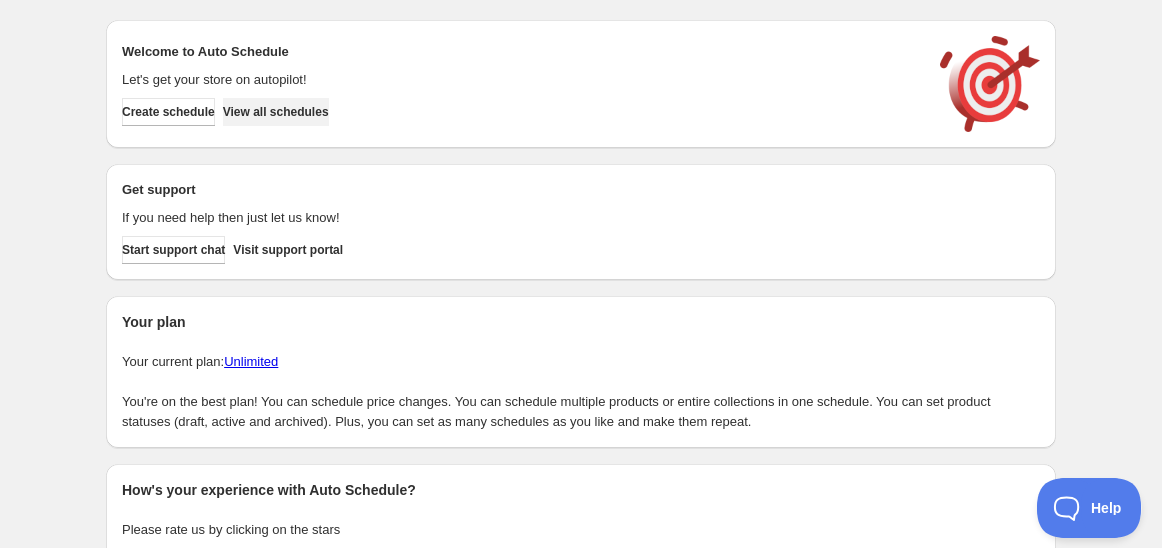 click on "View all schedules" at bounding box center [276, 112] 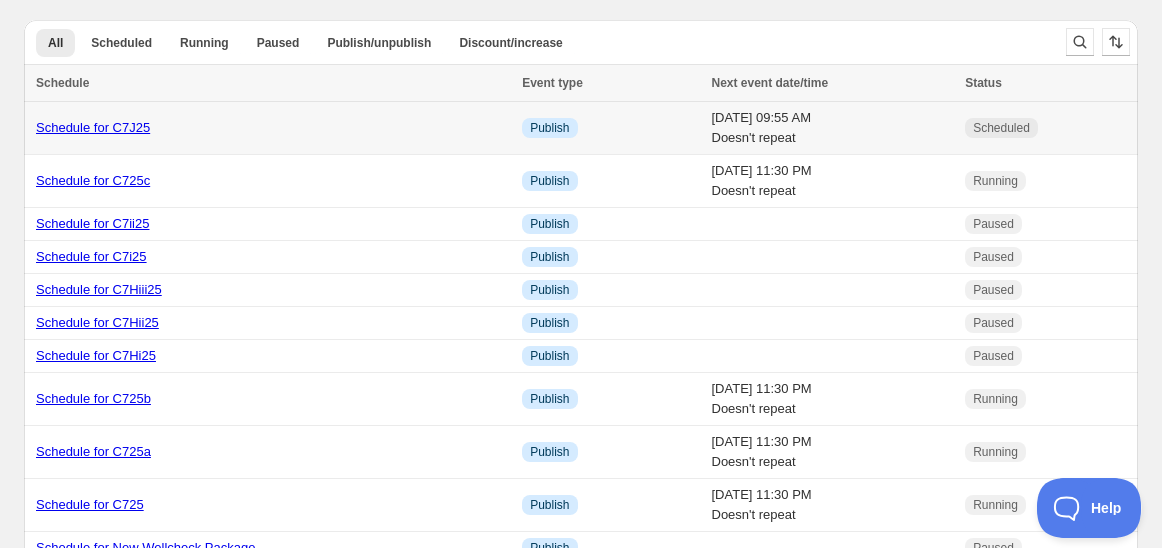 click on "Schedule for C7J25" at bounding box center [93, 127] 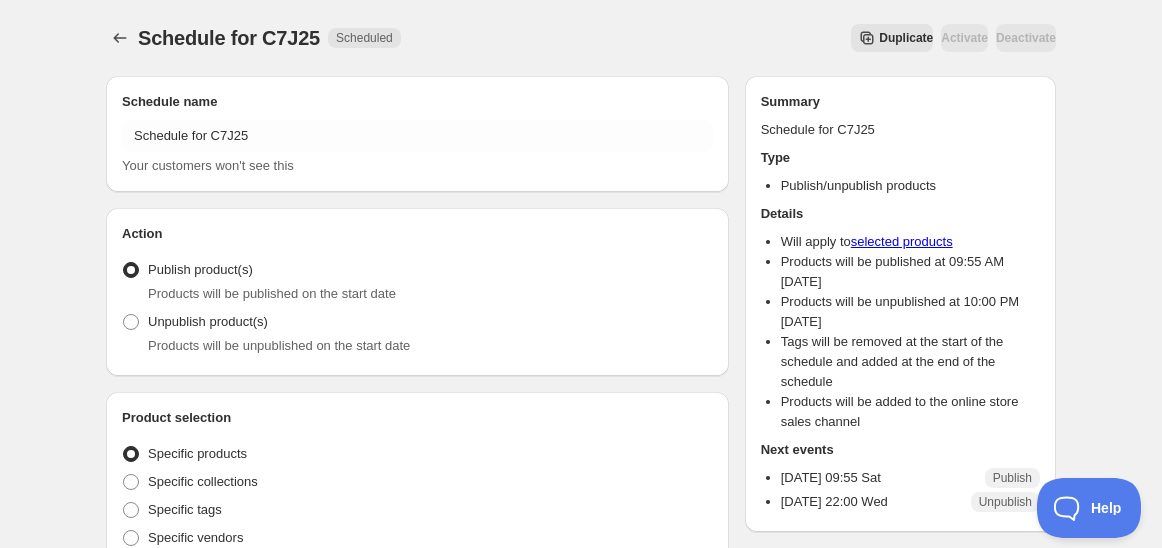 click on "Duplicate" at bounding box center [892, 38] 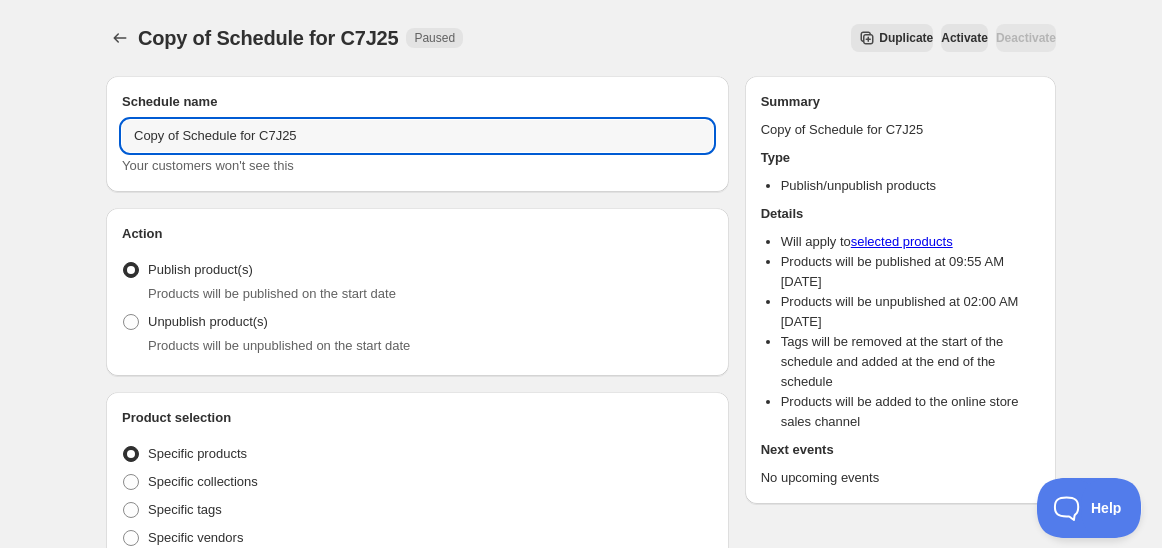drag, startPoint x: 181, startPoint y: 130, endPoint x: 31, endPoint y: 125, distance: 150.08331 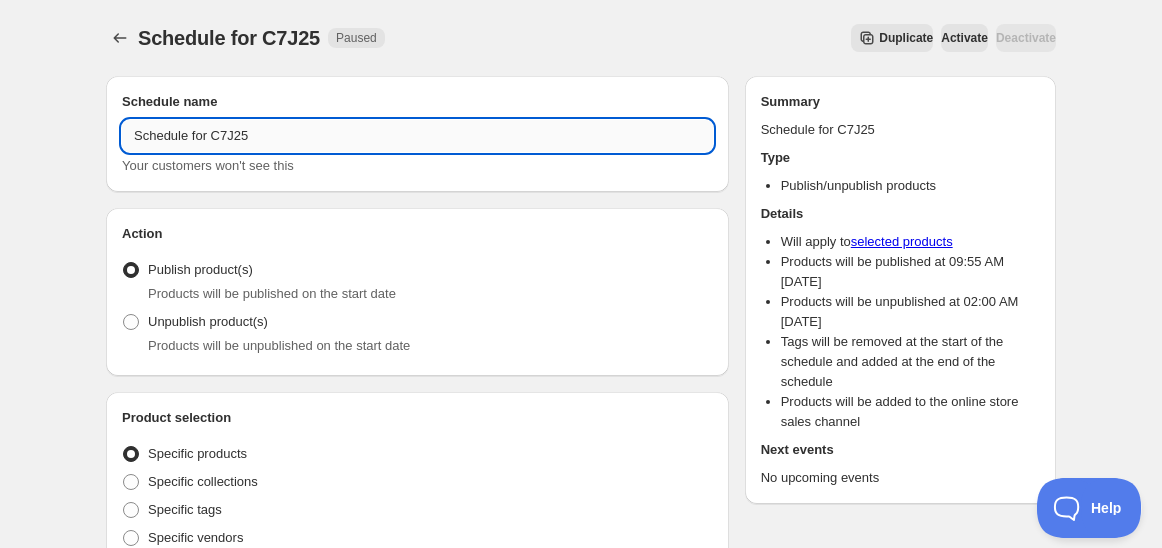 click on "Schedule for C7J25" at bounding box center [417, 136] 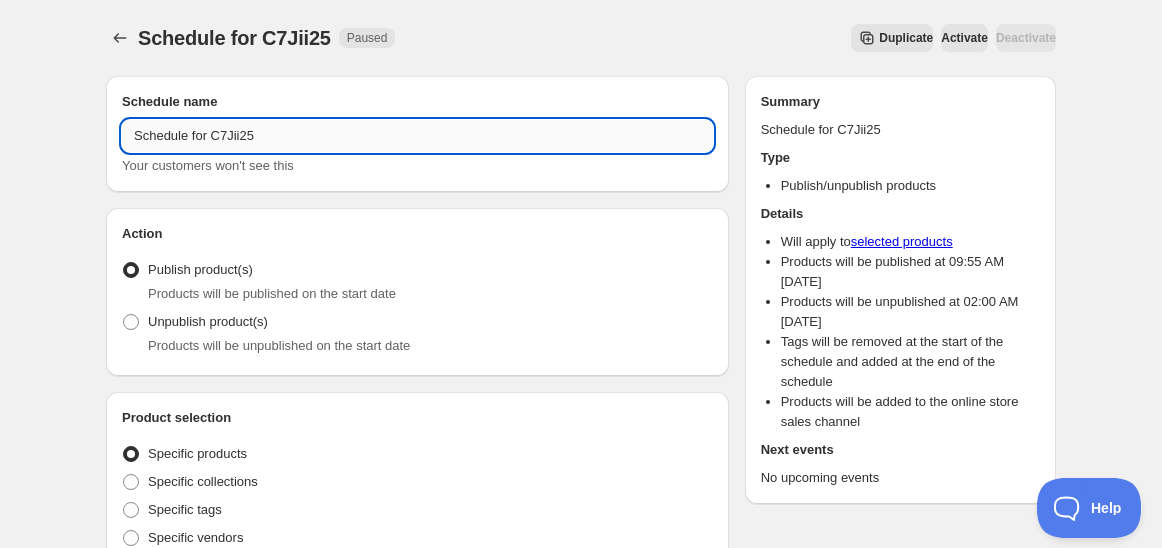 drag, startPoint x: 275, startPoint y: 140, endPoint x: 213, endPoint y: 139, distance: 62.008064 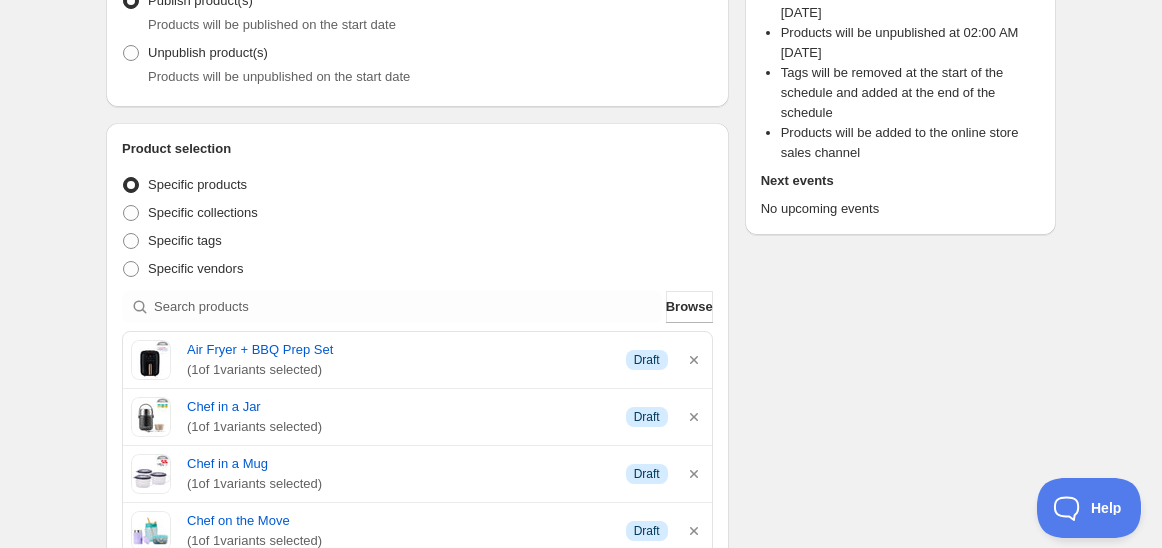 scroll, scrollTop: 333, scrollLeft: 0, axis: vertical 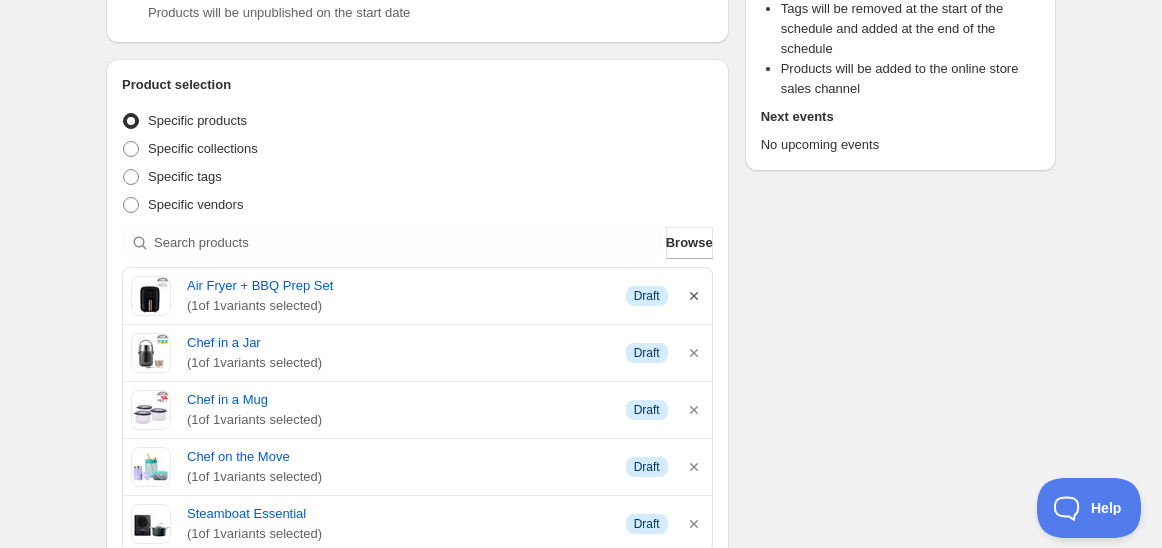 type on "Schedule for C7Jii25" 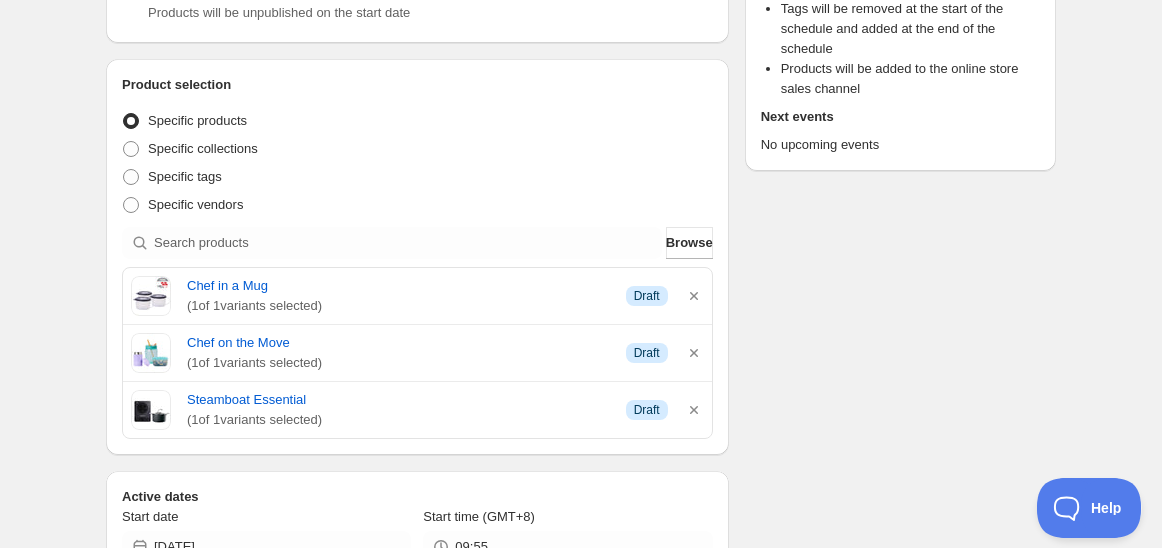 click 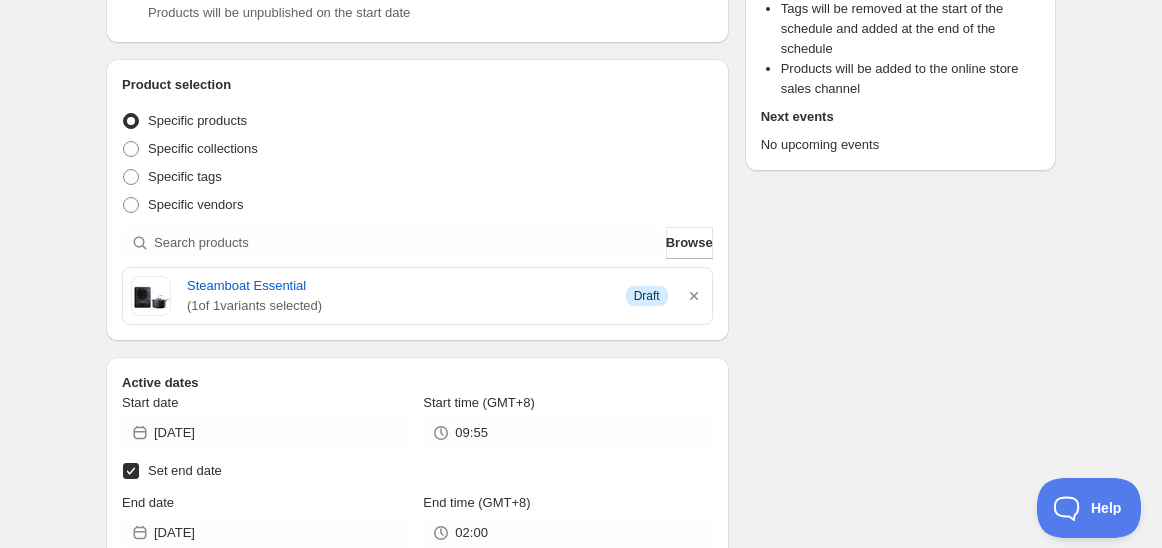 click 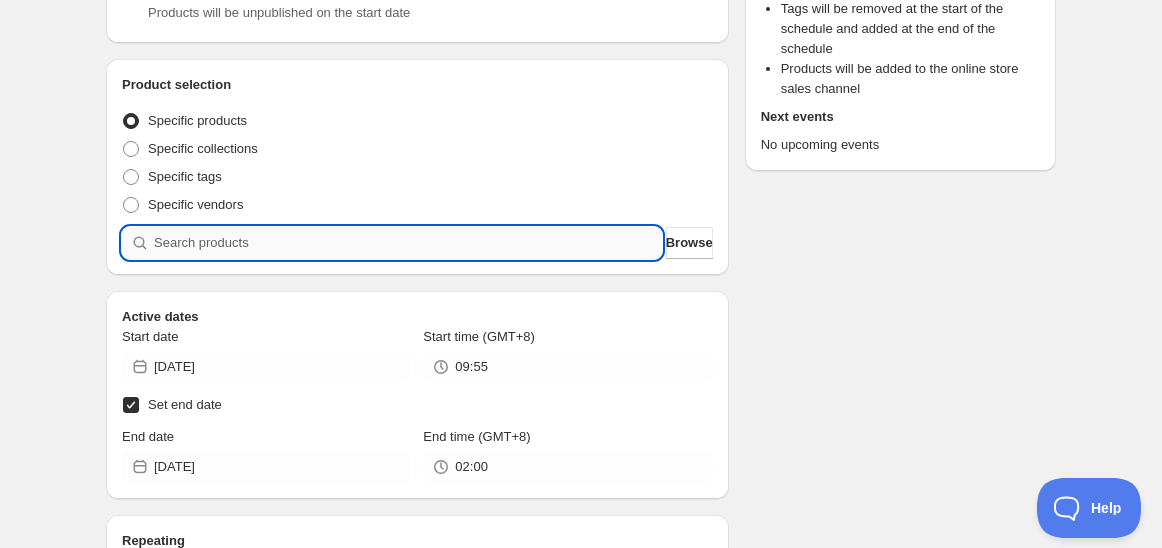 click at bounding box center (408, 243) 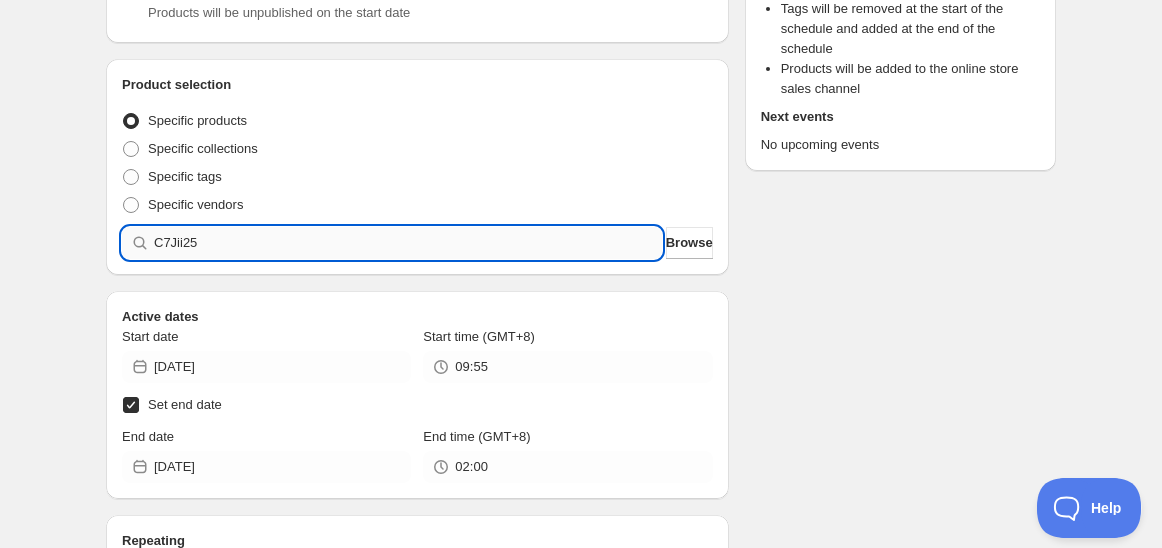 type 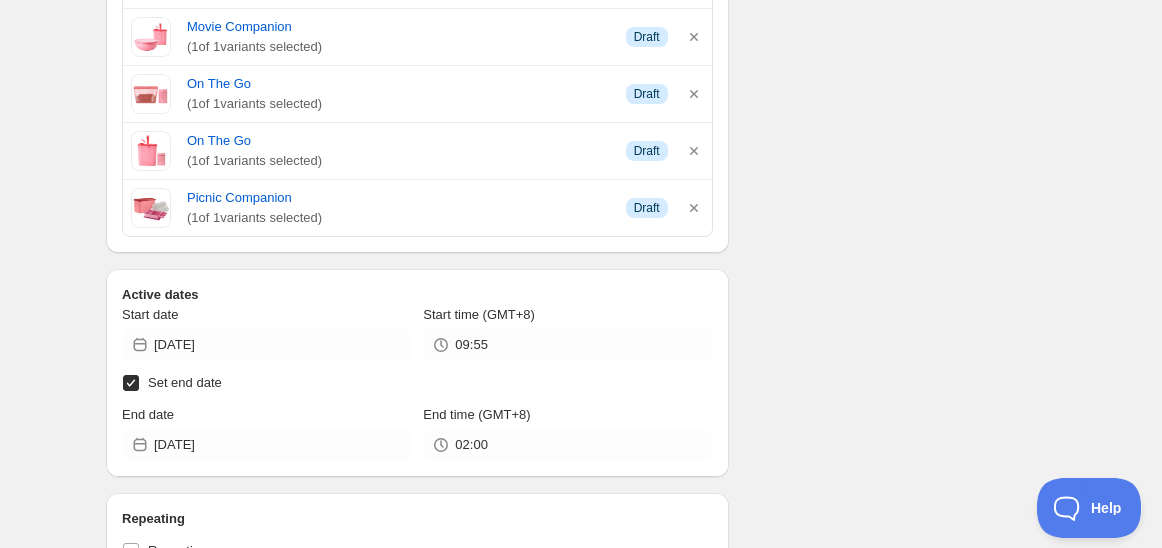 scroll, scrollTop: 666, scrollLeft: 0, axis: vertical 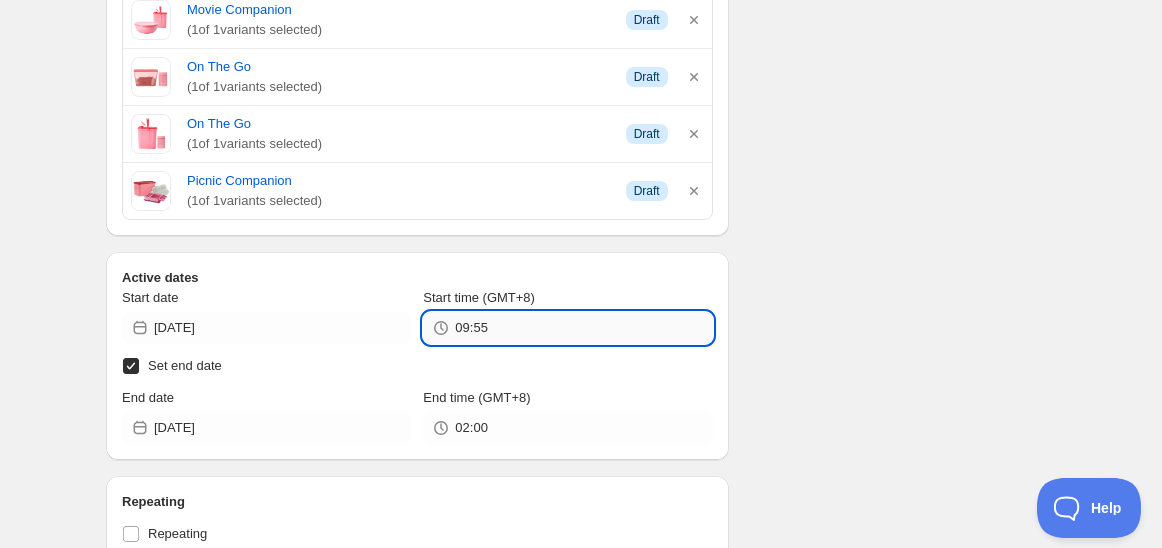 click on "09:55" at bounding box center [583, 328] 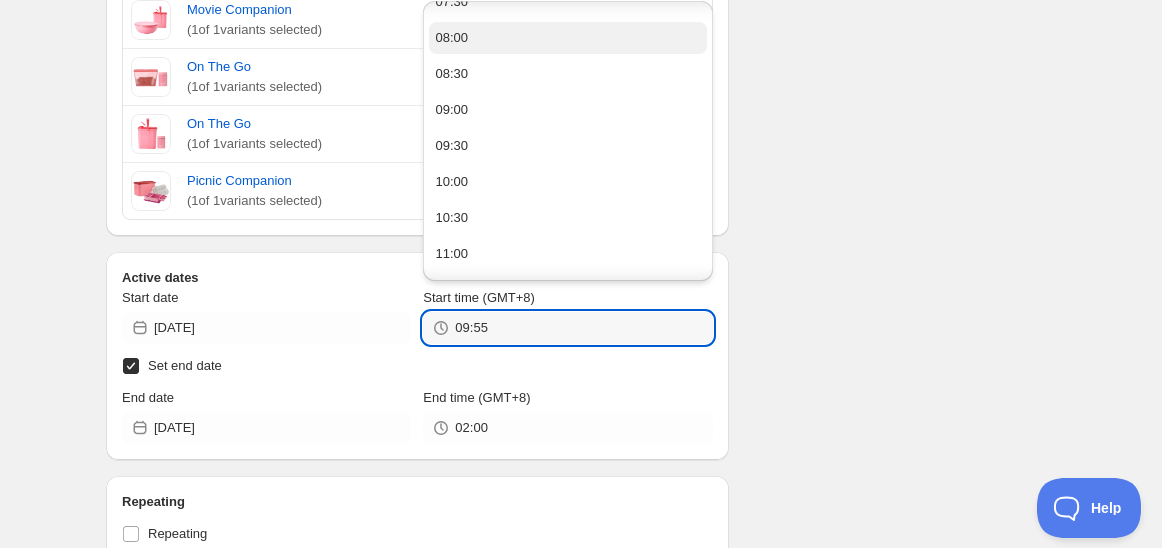 scroll, scrollTop: 555, scrollLeft: 0, axis: vertical 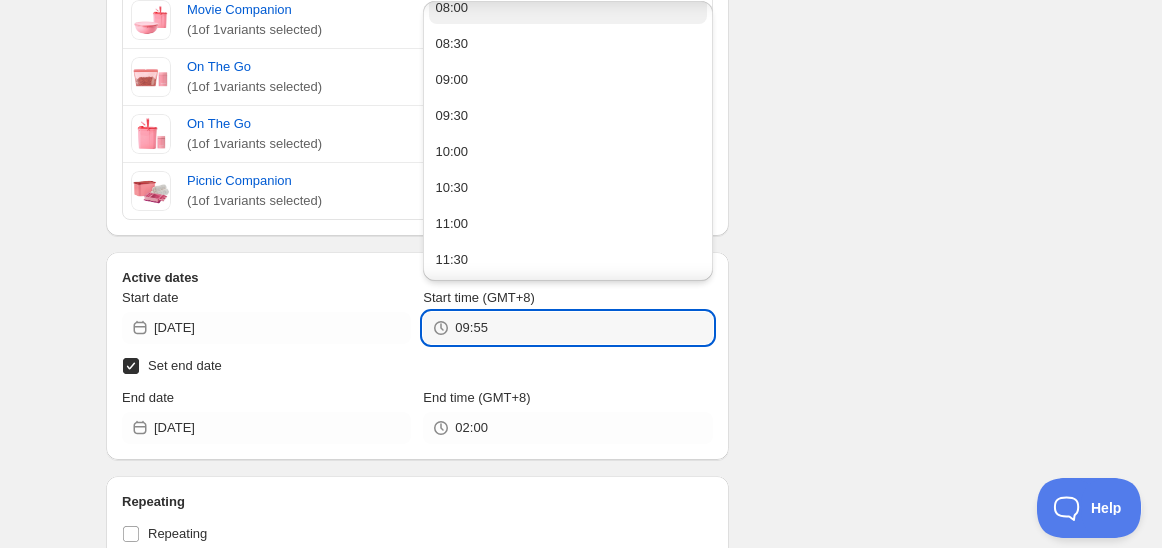 click on "11:00" at bounding box center (567, 224) 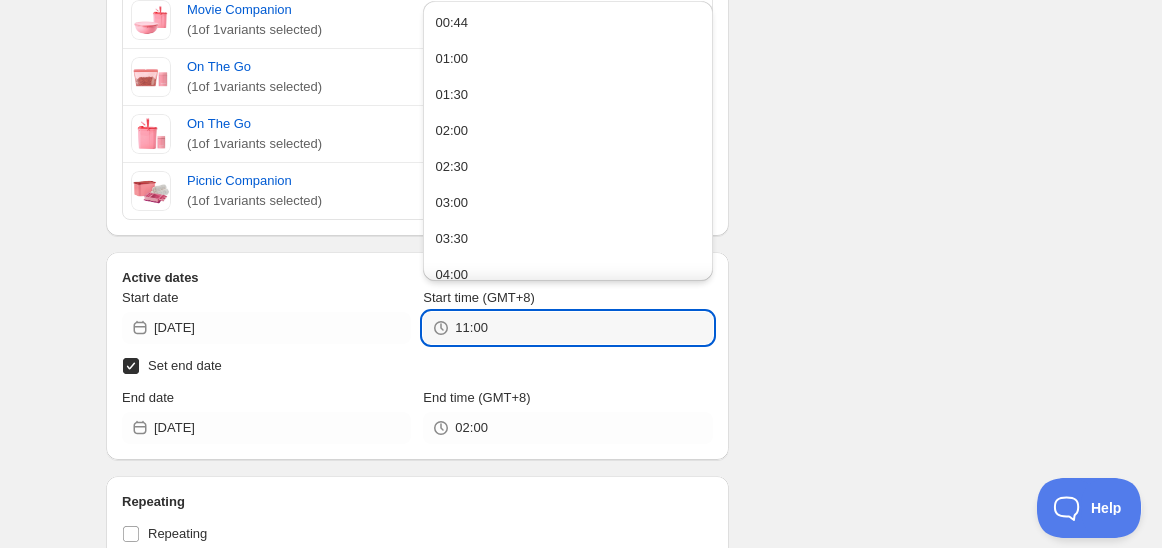 drag, startPoint x: 473, startPoint y: 328, endPoint x: 526, endPoint y: 343, distance: 55.081757 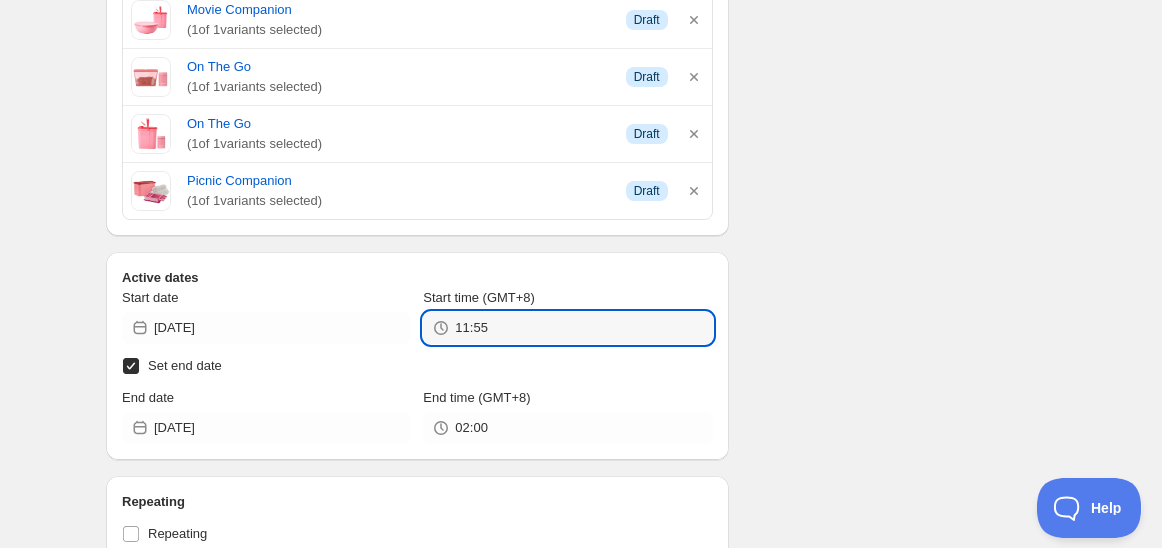 type on "11:55" 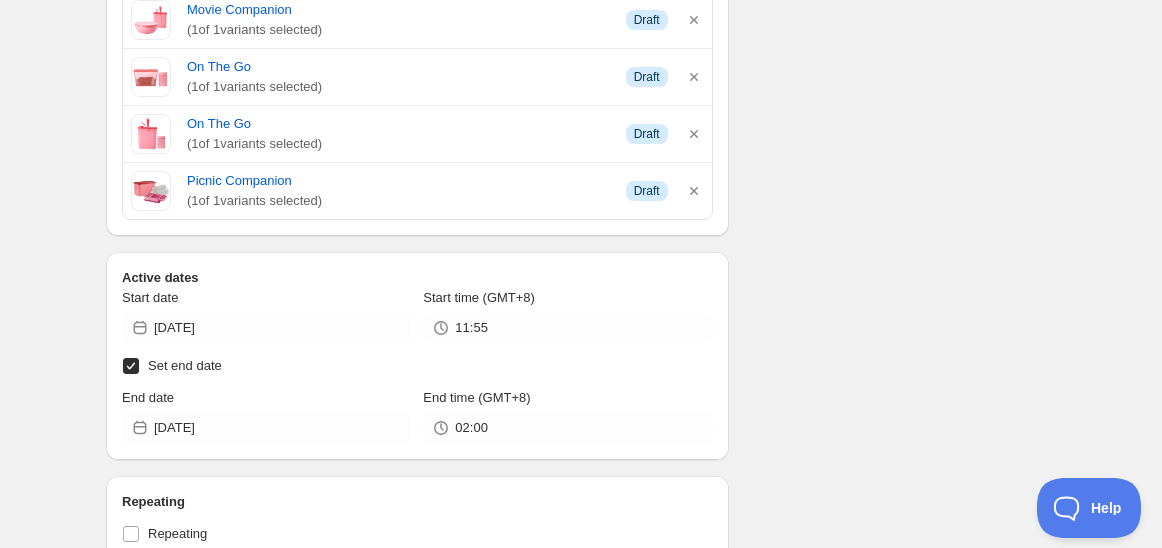 click on "Active dates" at bounding box center (417, 278) 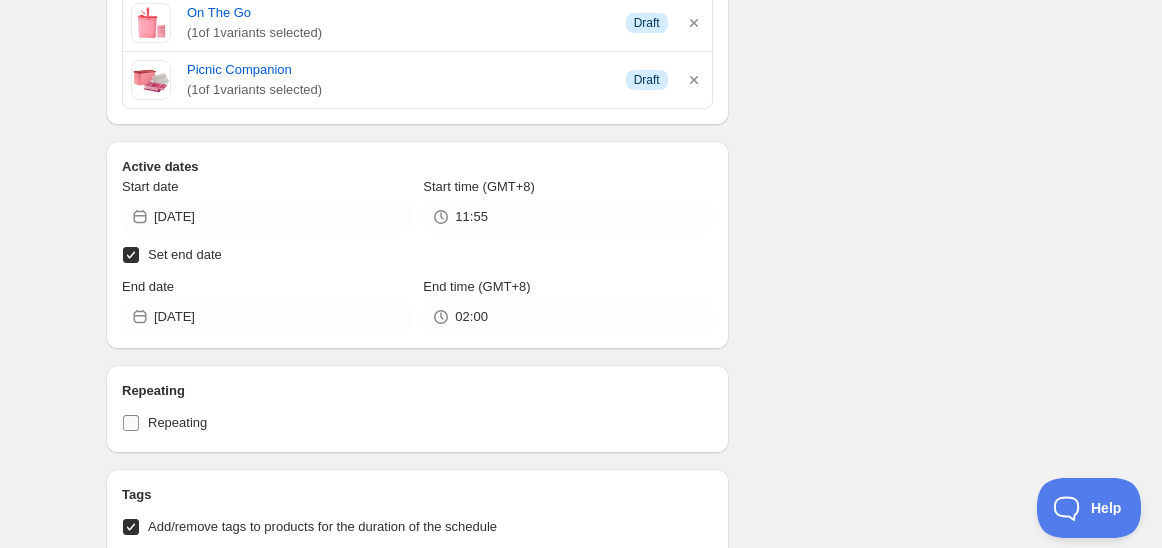scroll, scrollTop: 888, scrollLeft: 0, axis: vertical 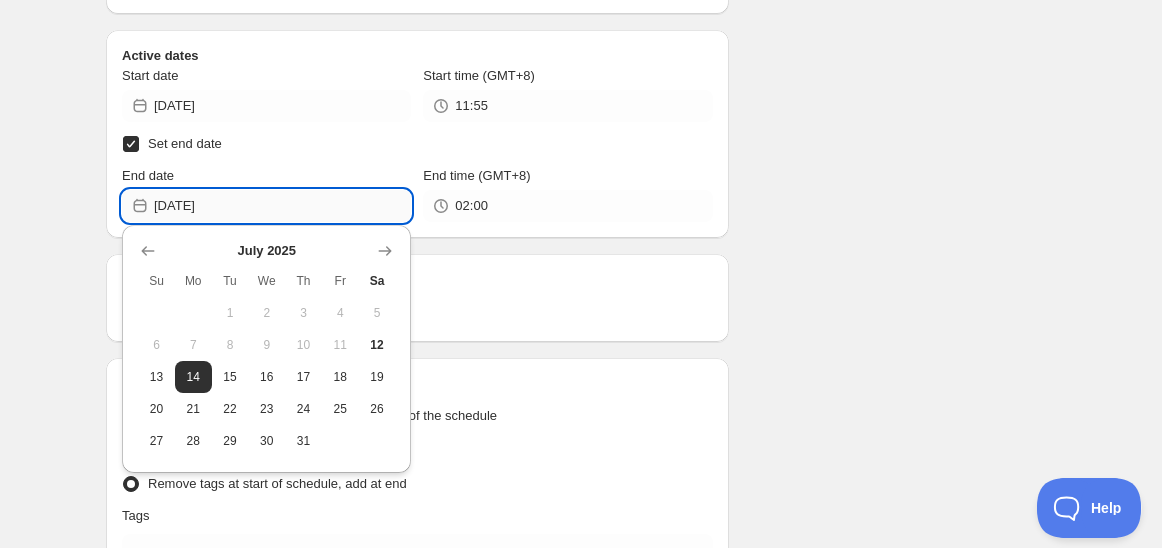 click on "2025-07-14" at bounding box center (282, 206) 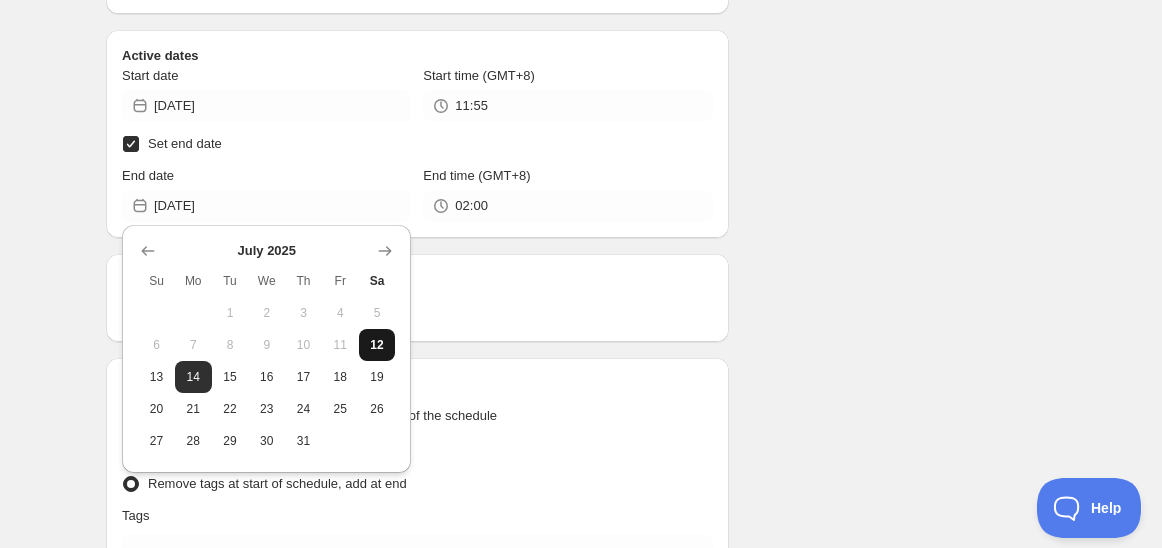 click on "12" at bounding box center (377, 345) 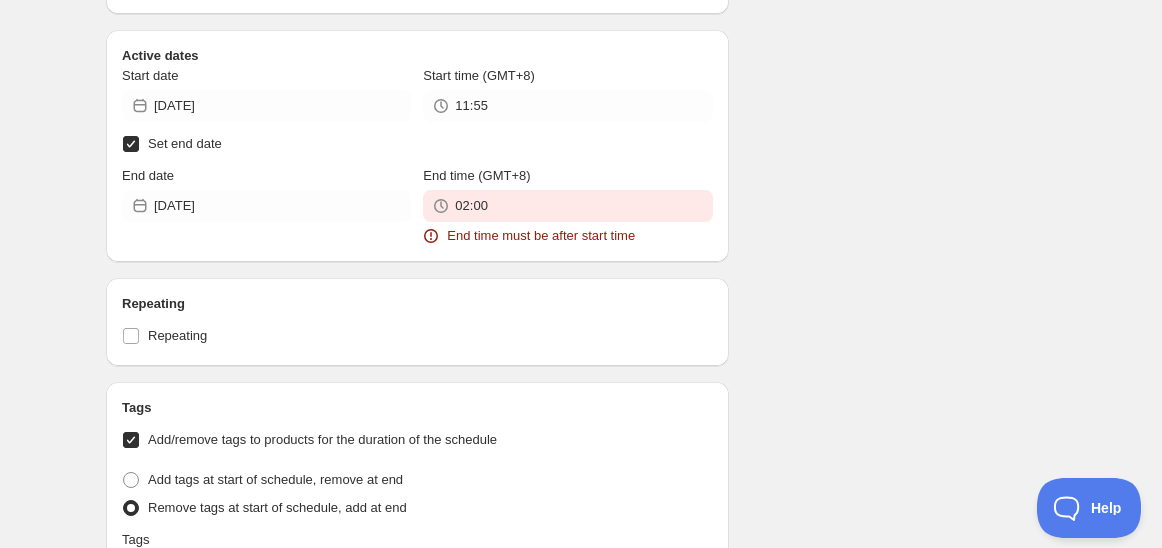 click on "End time (GMT+8)" at bounding box center [476, 175] 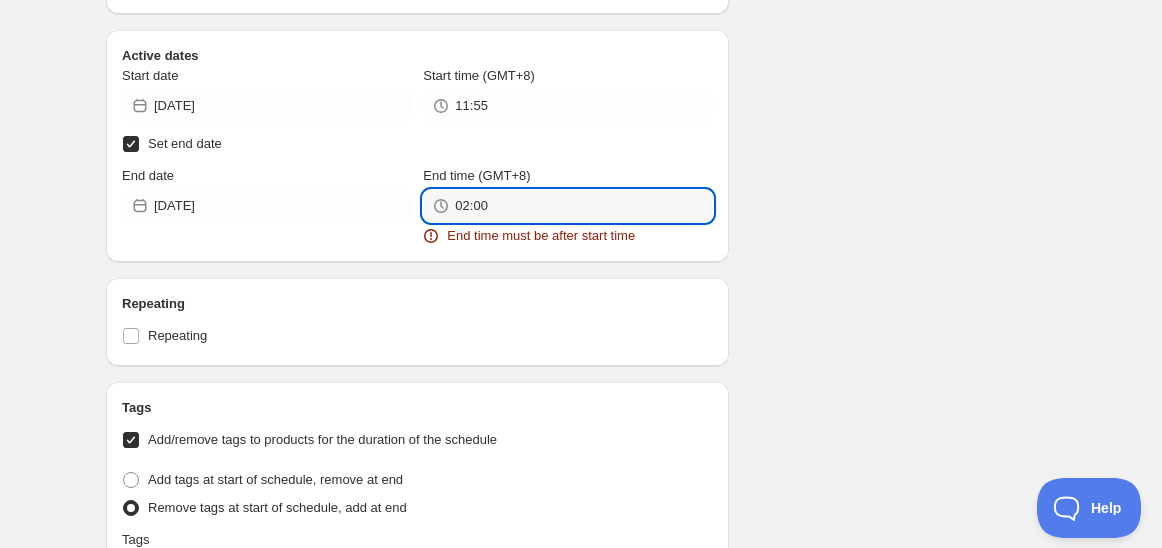 click on "02:00" at bounding box center [583, 206] 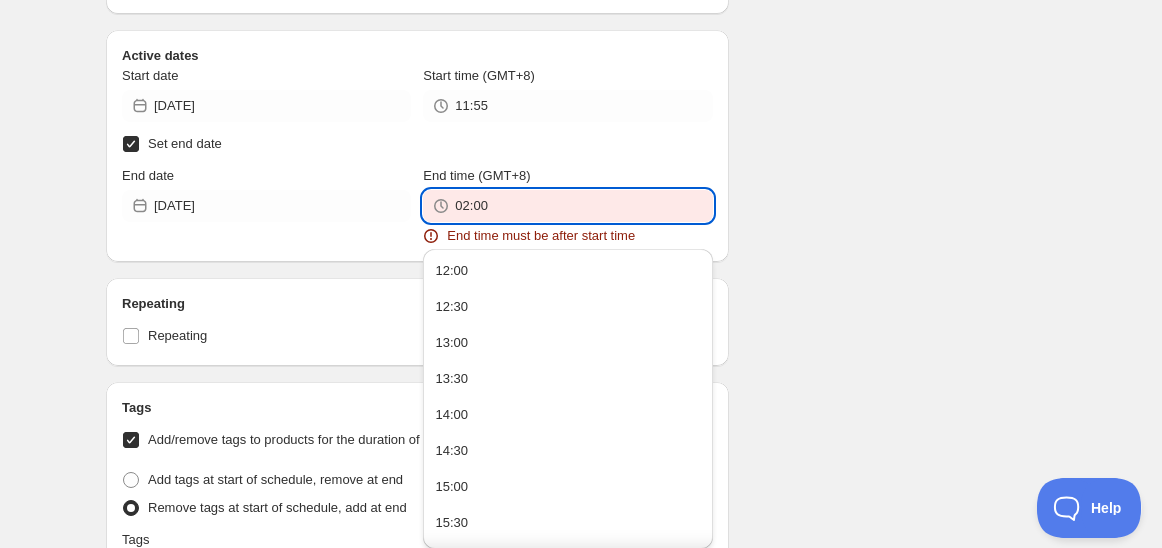 click on "02:00" at bounding box center [583, 206] 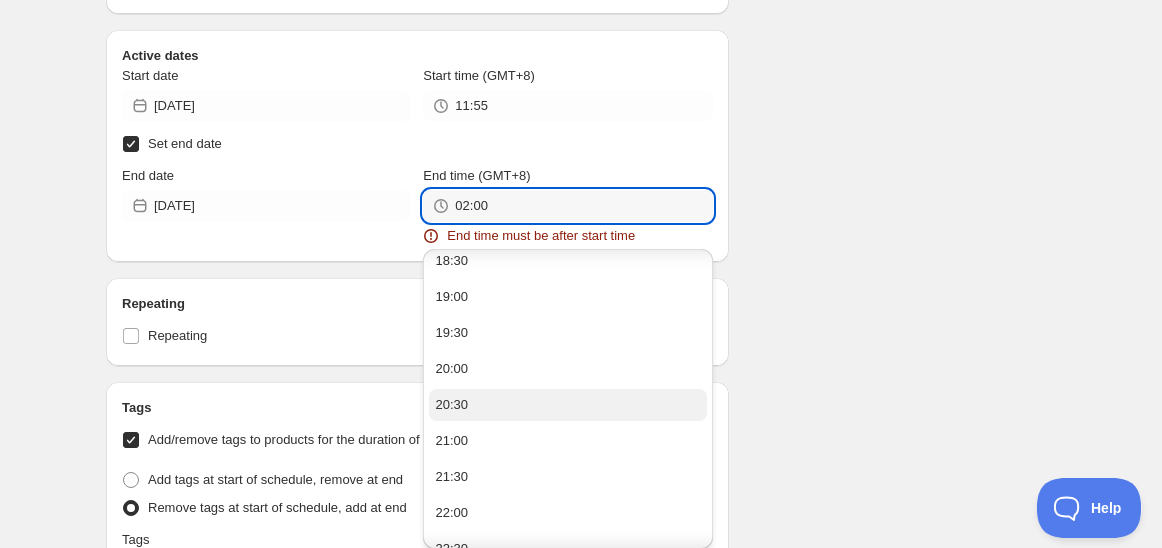 scroll, scrollTop: 444, scrollLeft: 0, axis: vertical 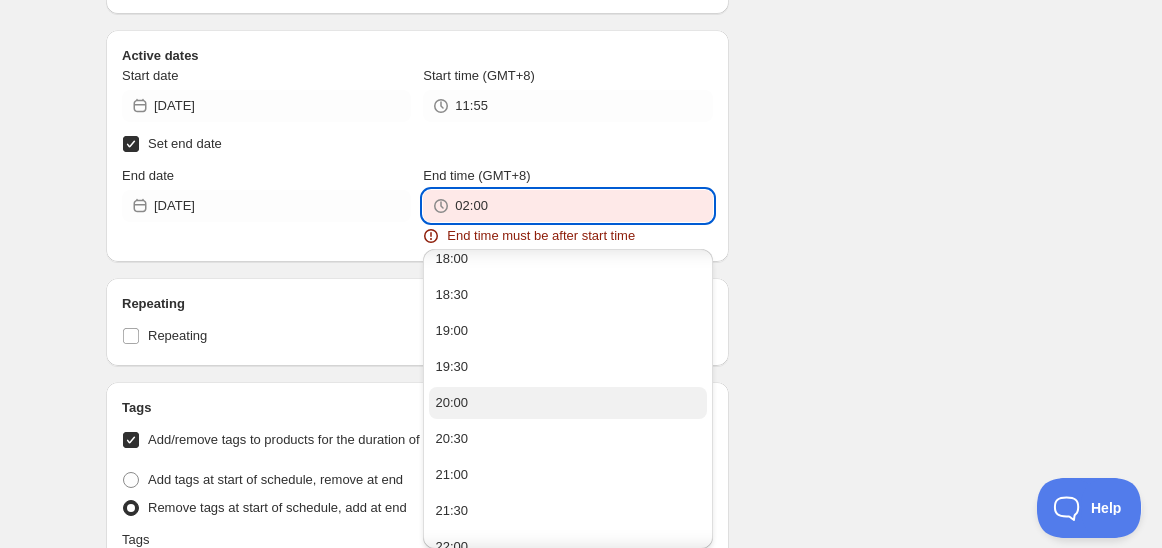 click on "20:00" at bounding box center (567, 403) 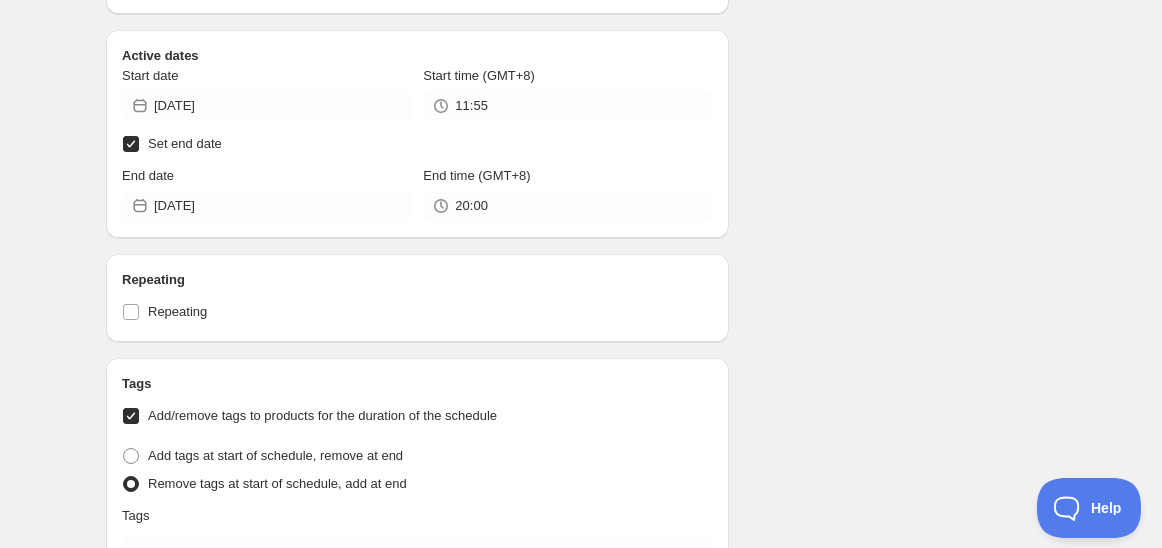 drag, startPoint x: 838, startPoint y: 342, endPoint x: 798, endPoint y: 326, distance: 43.081318 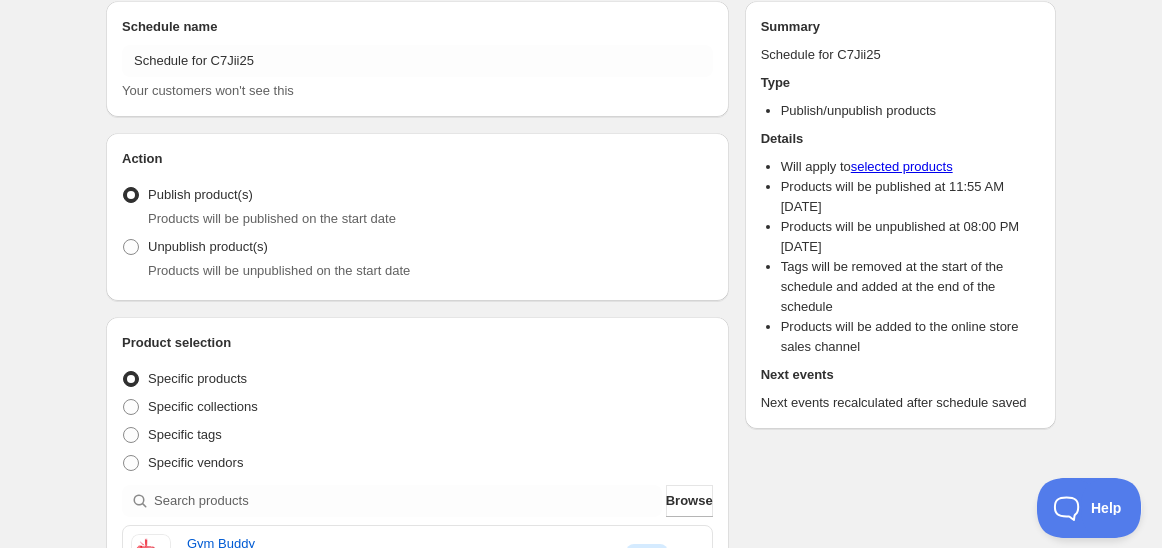 scroll, scrollTop: 0, scrollLeft: 0, axis: both 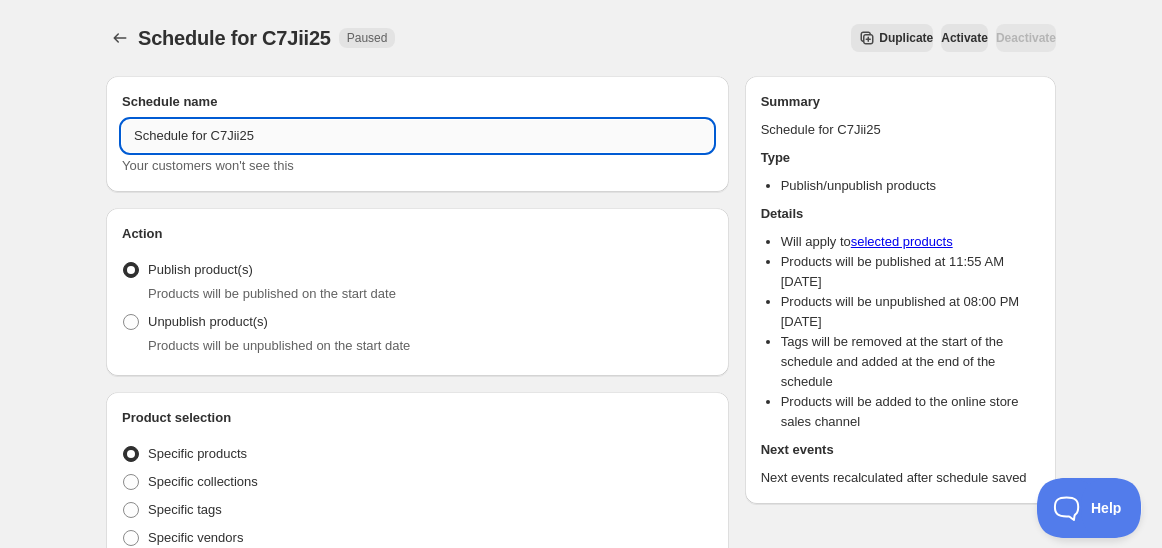 click on "Schedule for C7Jii25" at bounding box center [417, 136] 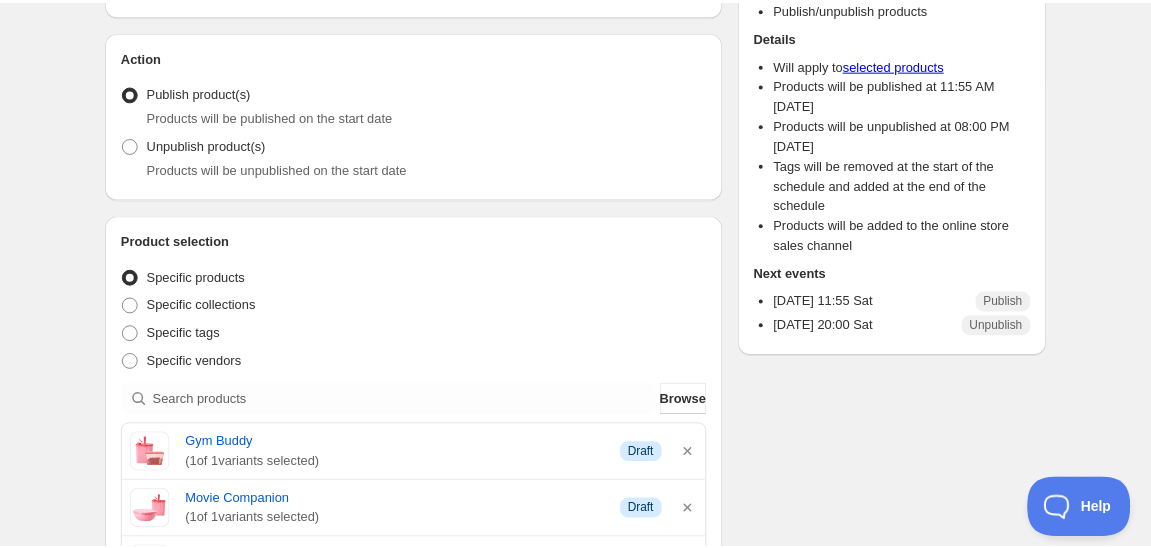 scroll, scrollTop: 444, scrollLeft: 0, axis: vertical 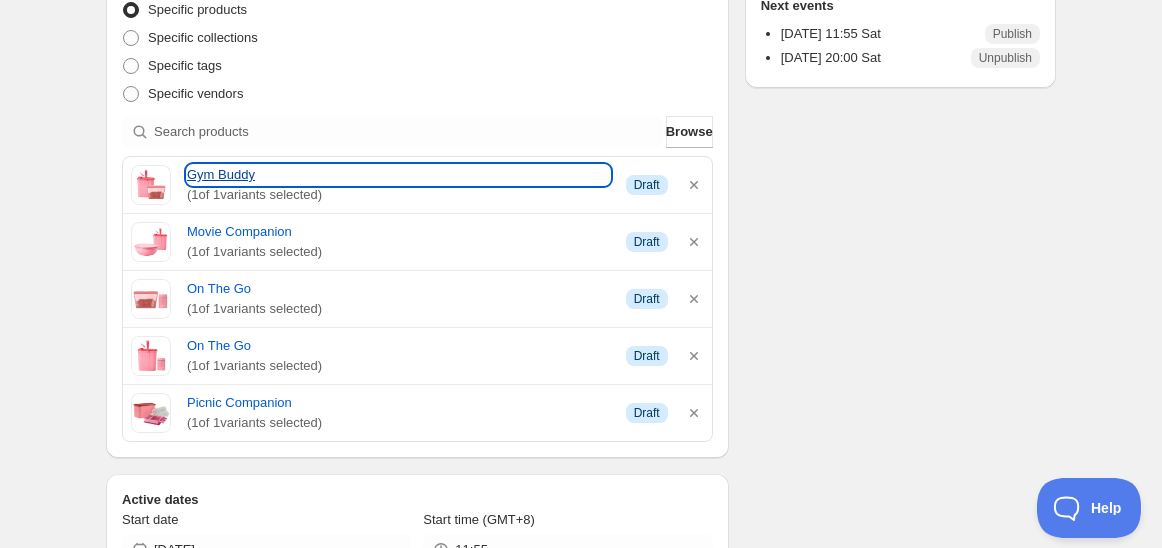 click on "Gym Buddy" at bounding box center [398, 175] 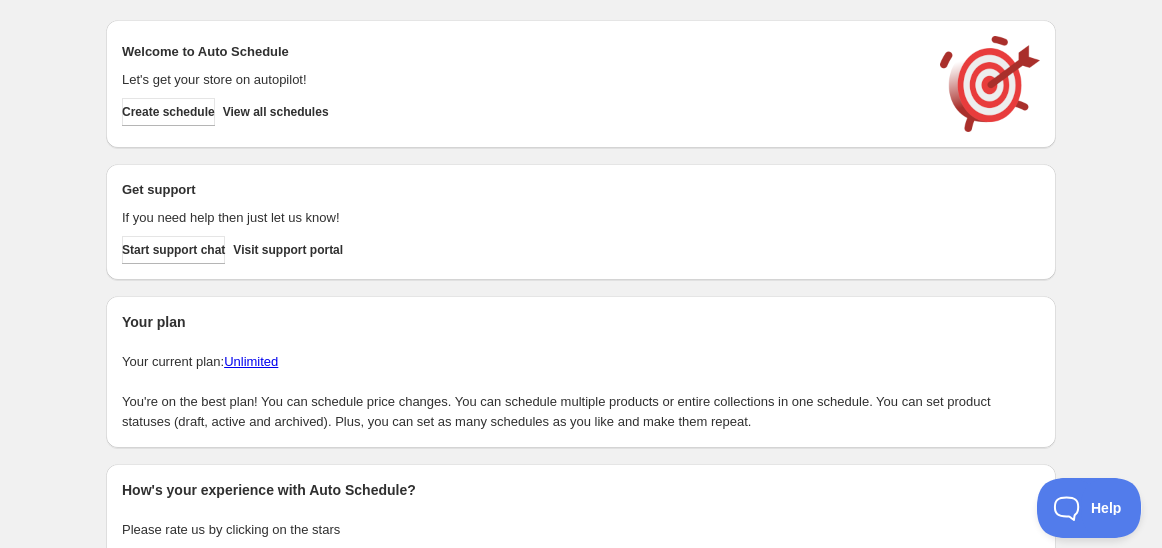 scroll, scrollTop: 0, scrollLeft: 0, axis: both 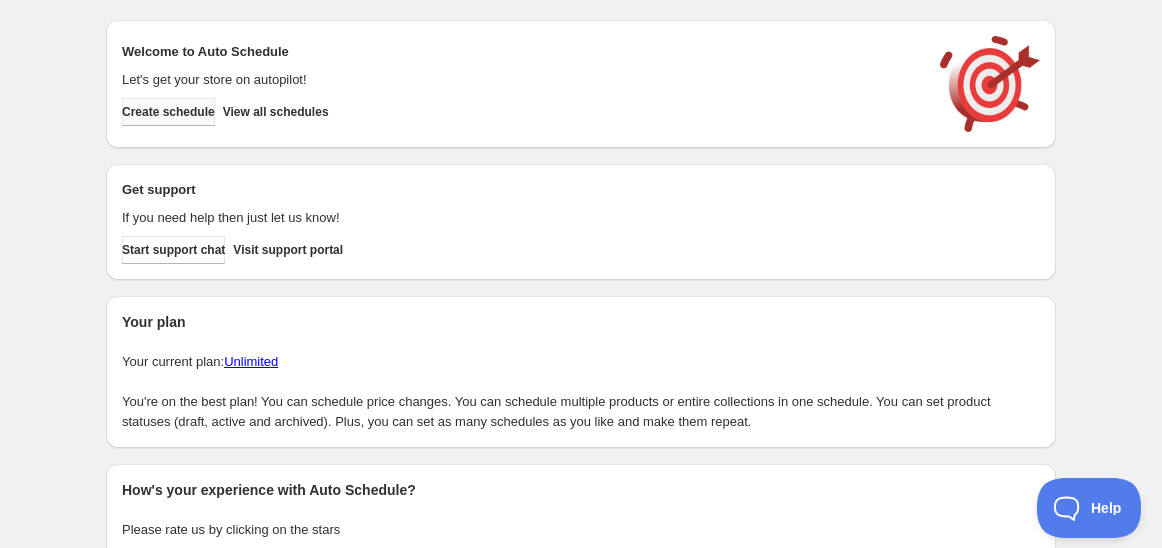 click on "Create schedule" at bounding box center [168, 112] 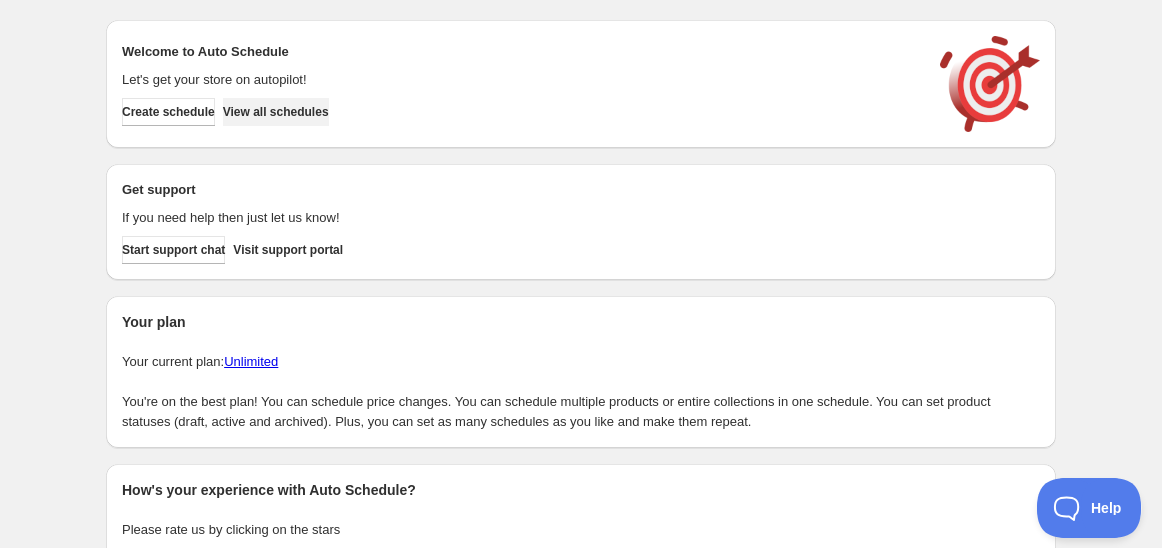 click on "View all schedules" at bounding box center (276, 112) 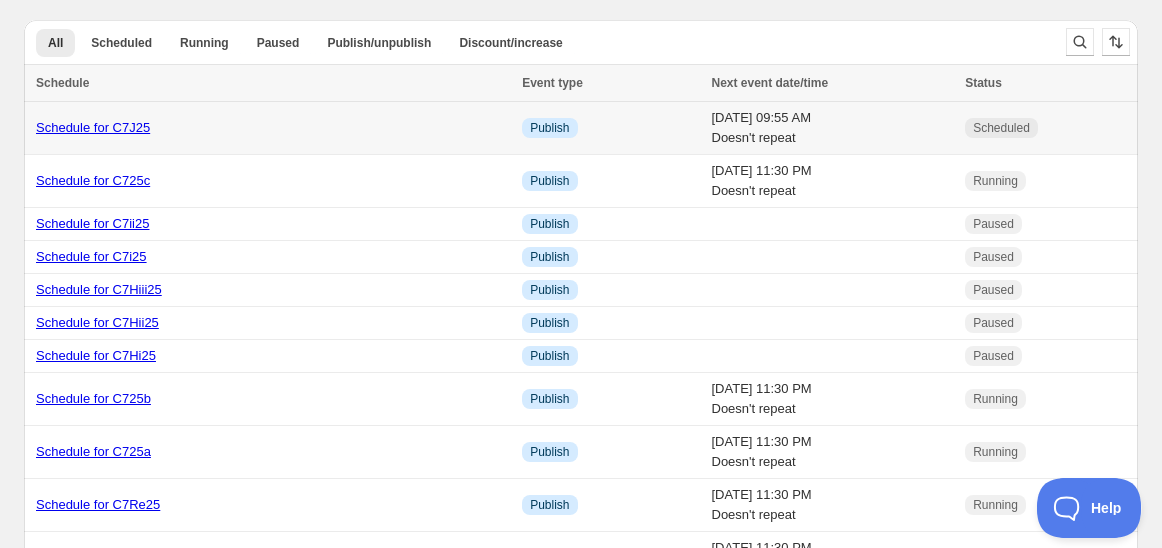 click on "Schedule for C7J25" at bounding box center [93, 127] 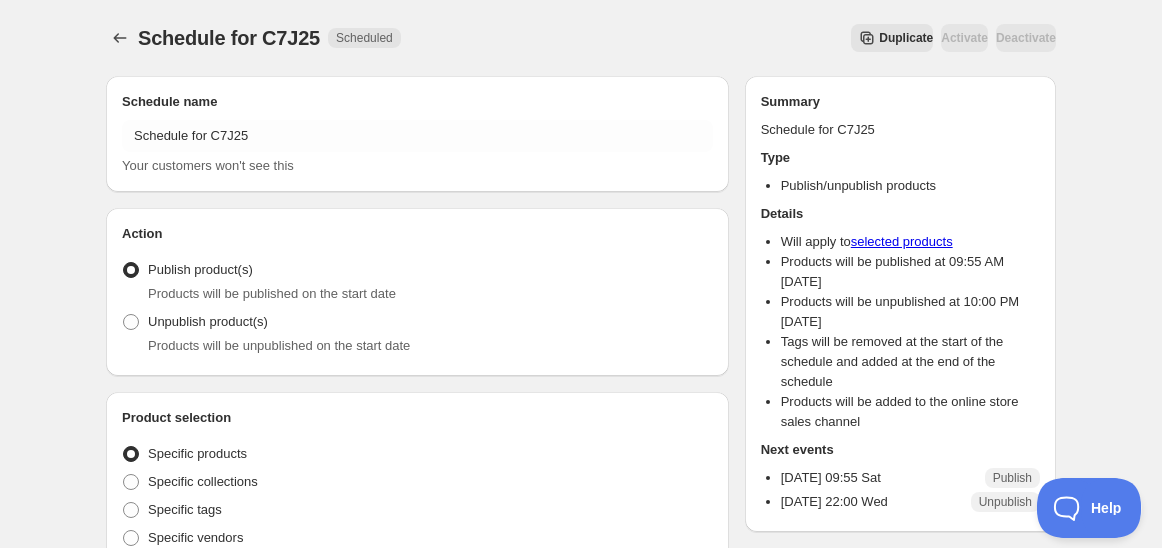 click on "Schedule for C7J25. This page is ready Schedule for C7J25 Scheduled Duplicate Activate Deactivate More actions Duplicate Activate Deactivate" at bounding box center [581, 38] 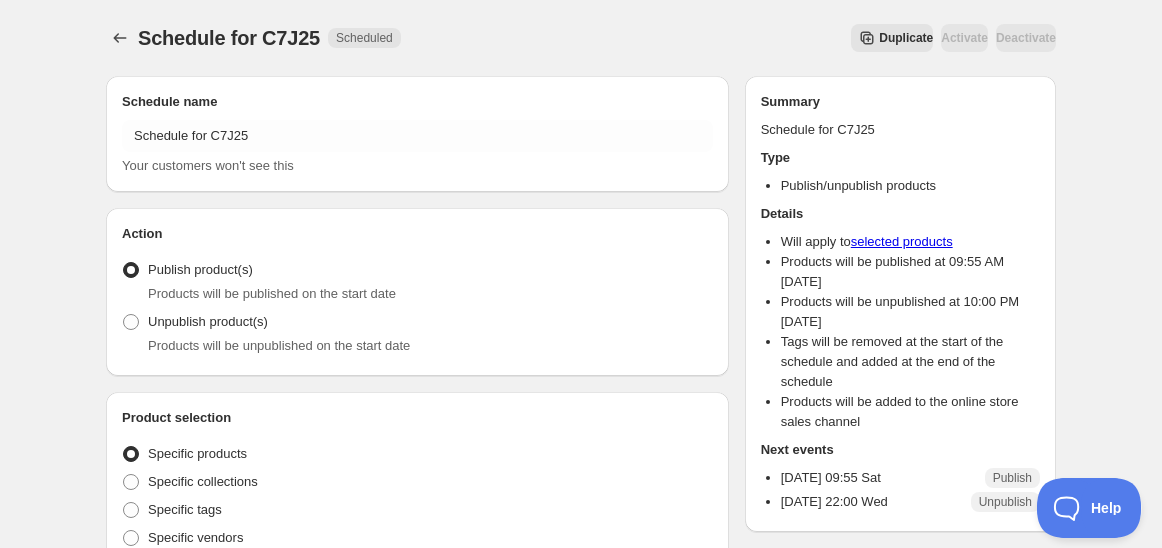 click on "Schedule for C7J25. This page is ready Schedule for C7J25 Scheduled Duplicate Activate Deactivate More actions Duplicate Activate Deactivate" at bounding box center [581, 38] 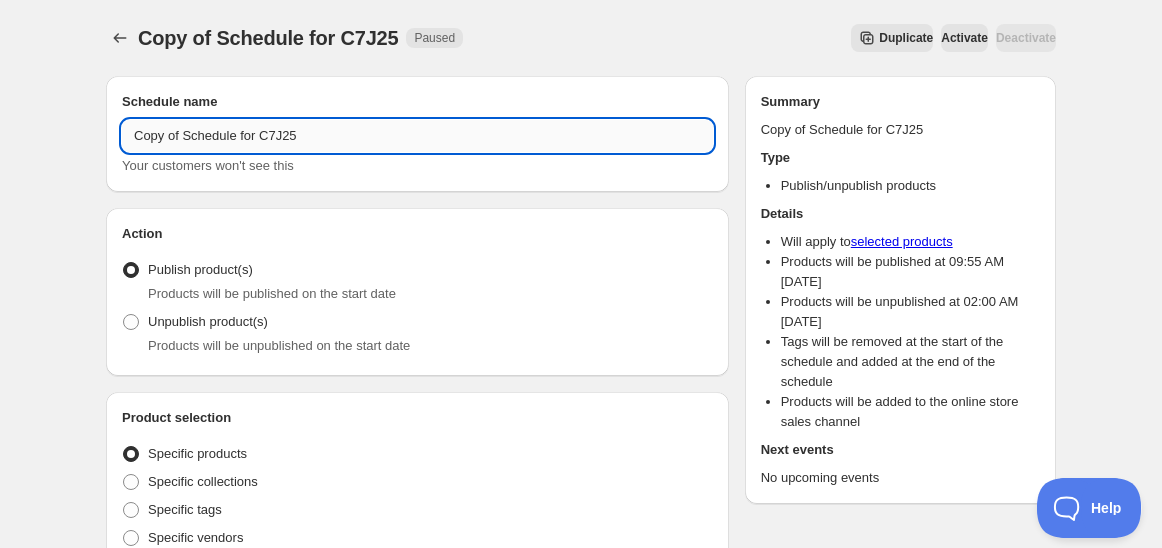 click on "Copy of Schedule for C7J25" at bounding box center [417, 136] 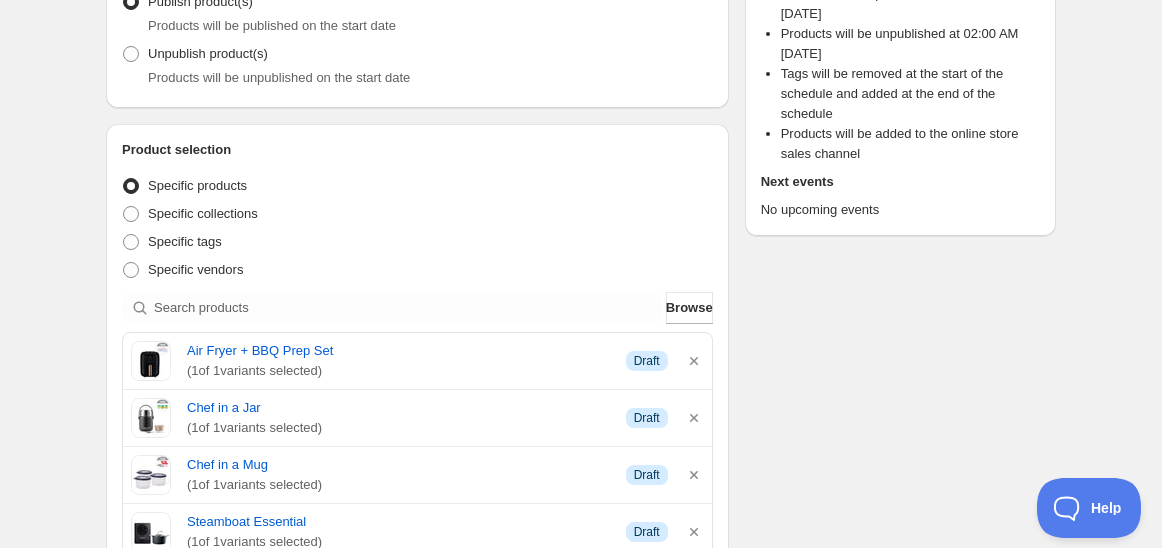 scroll, scrollTop: 333, scrollLeft: 0, axis: vertical 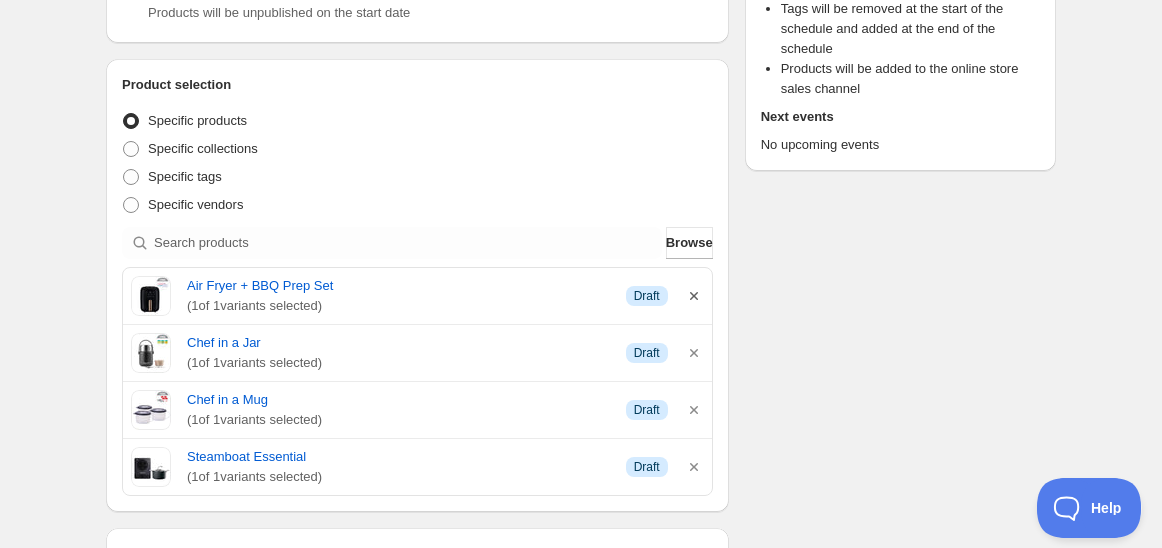 type on "Schedule for C7Jii25" 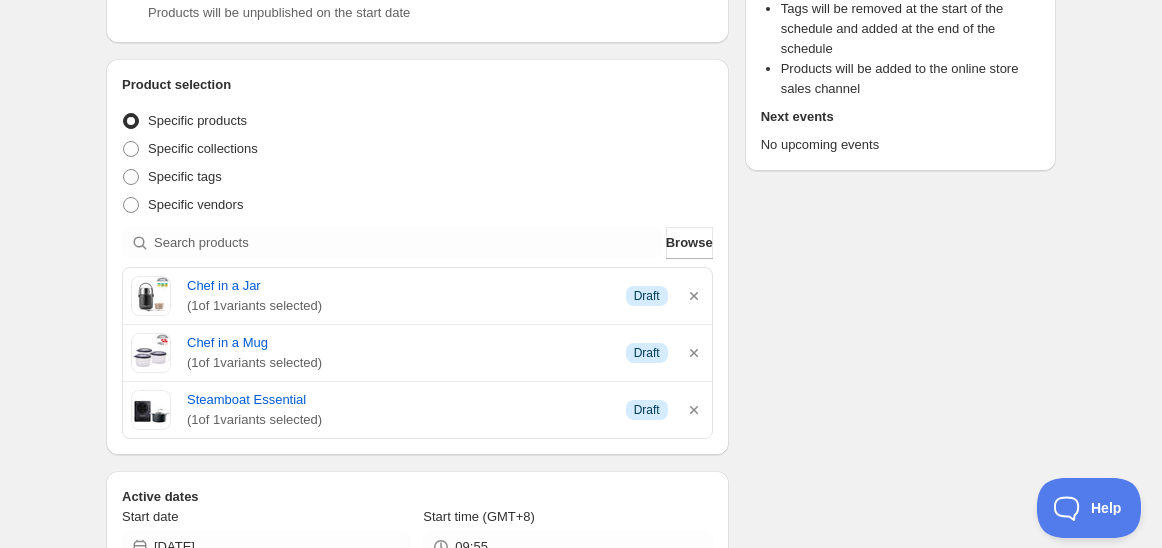 click 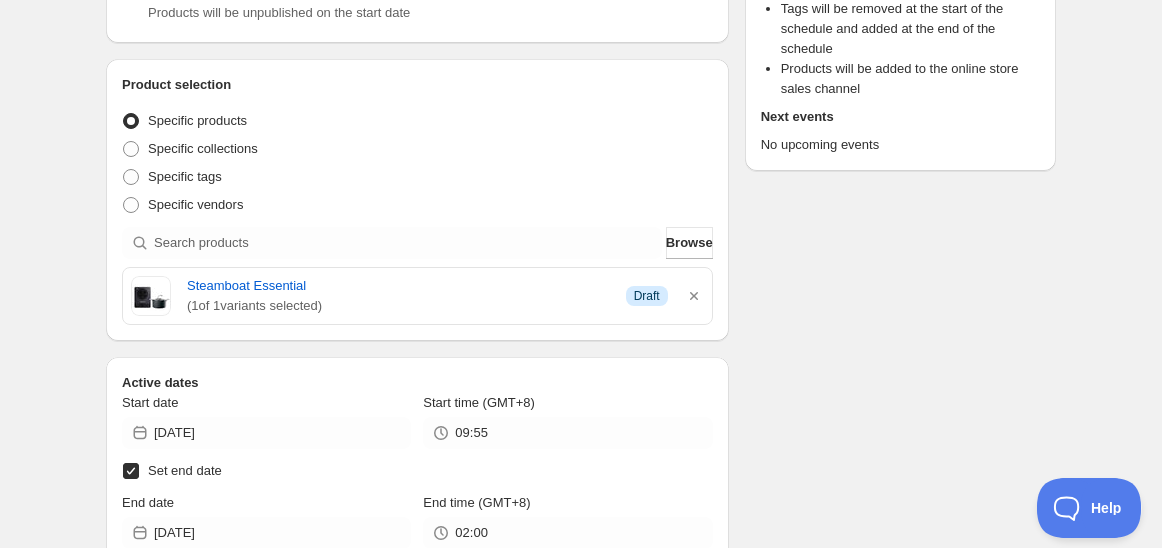 click 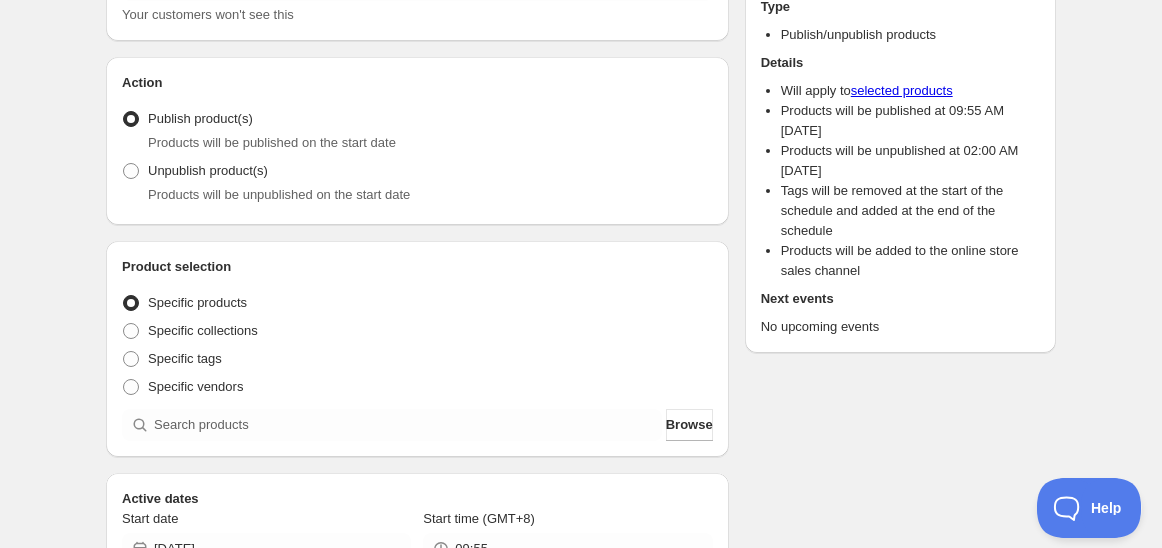 scroll, scrollTop: 0, scrollLeft: 0, axis: both 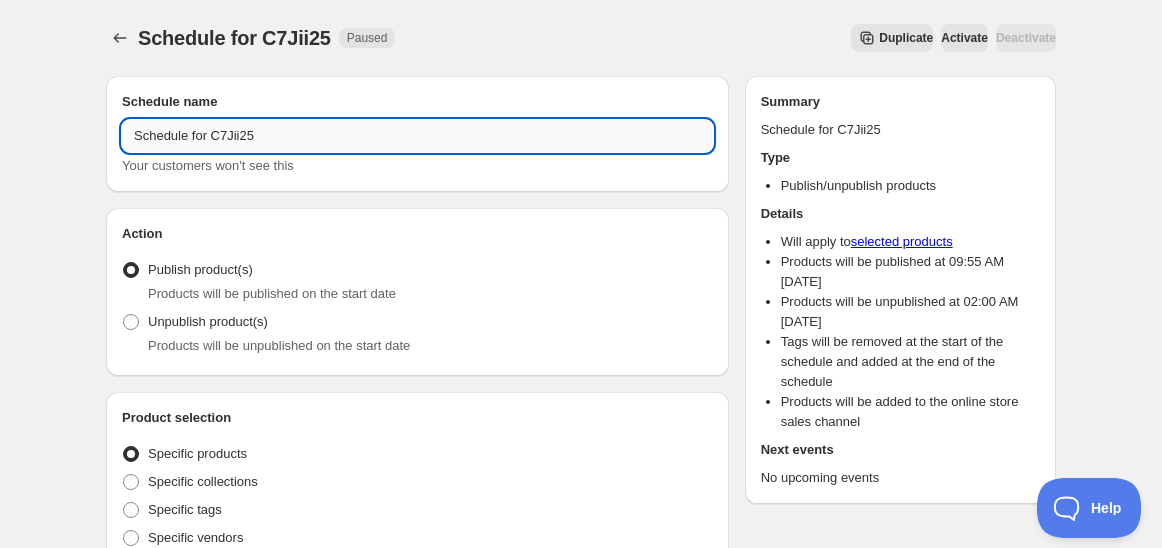 drag, startPoint x: 248, startPoint y: 134, endPoint x: 216, endPoint y: 125, distance: 33.24154 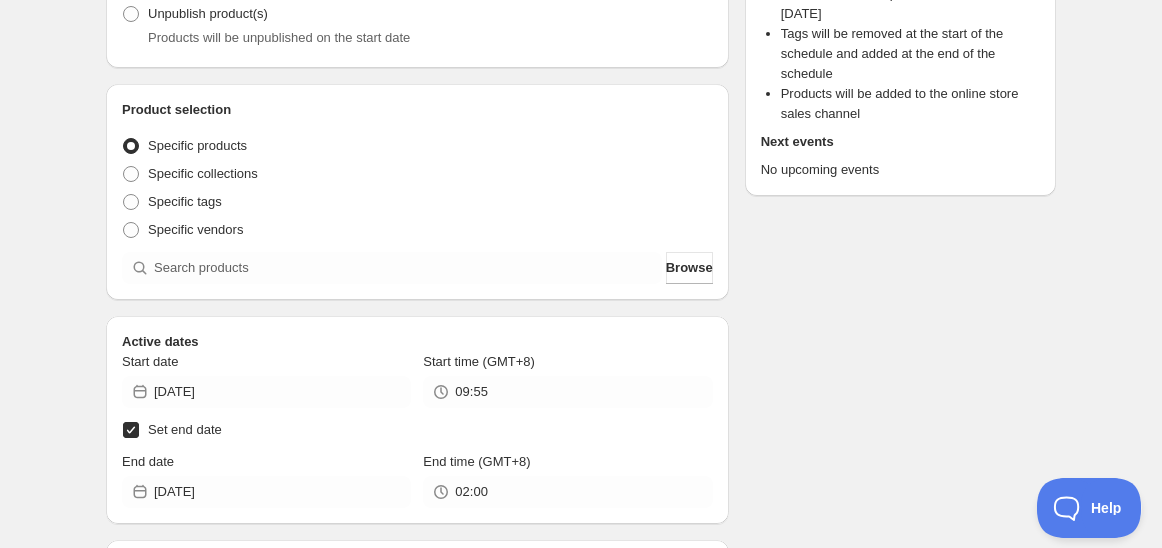 scroll, scrollTop: 333, scrollLeft: 0, axis: vertical 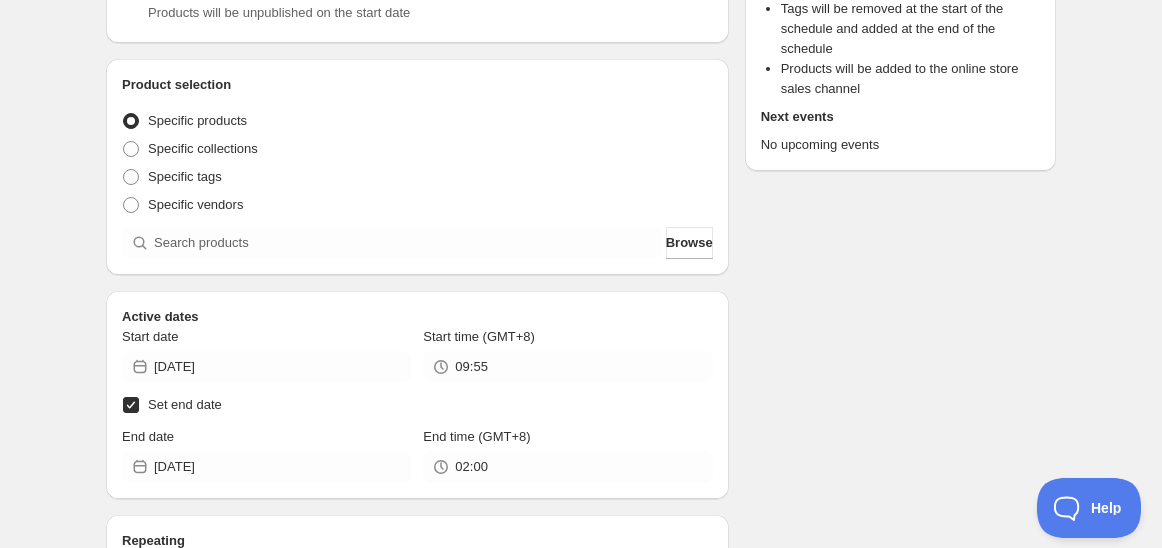 click on "Product selection Entity type Specific products Specific collections Specific tags Specific vendors Browse" at bounding box center [417, 167] 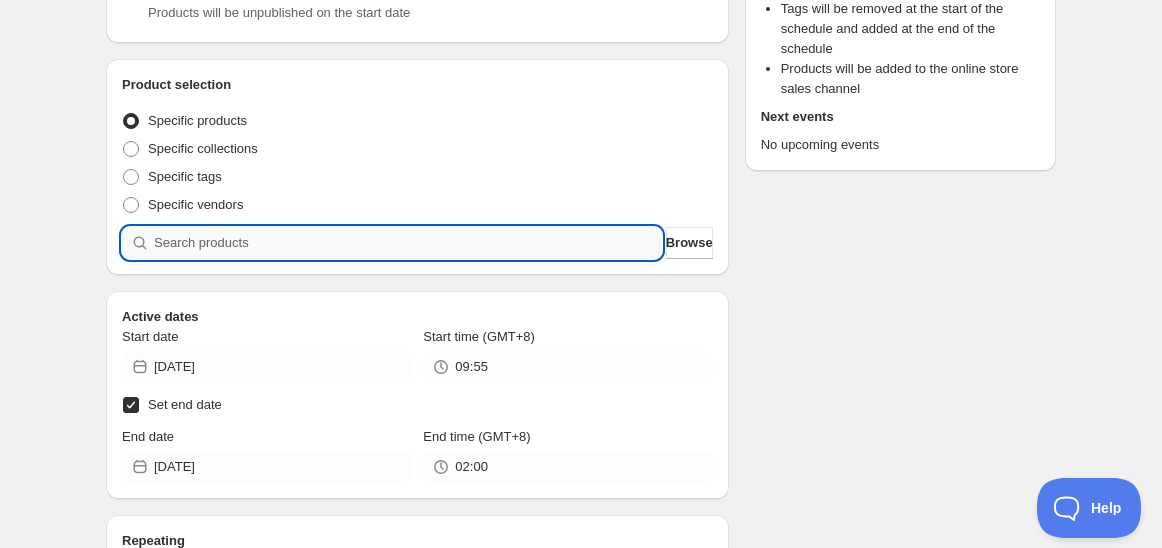 click at bounding box center [408, 243] 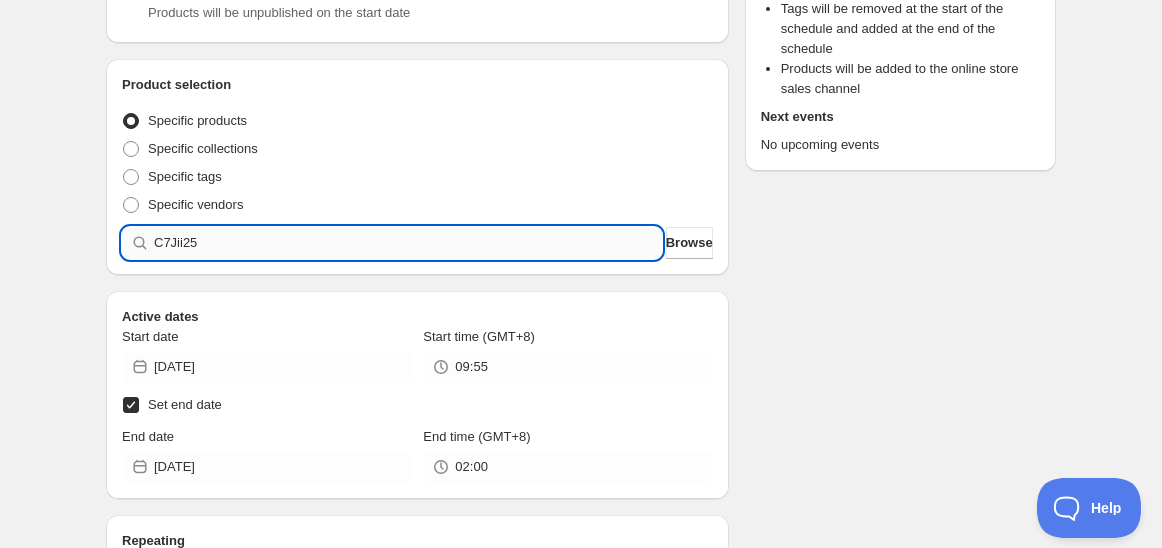 type 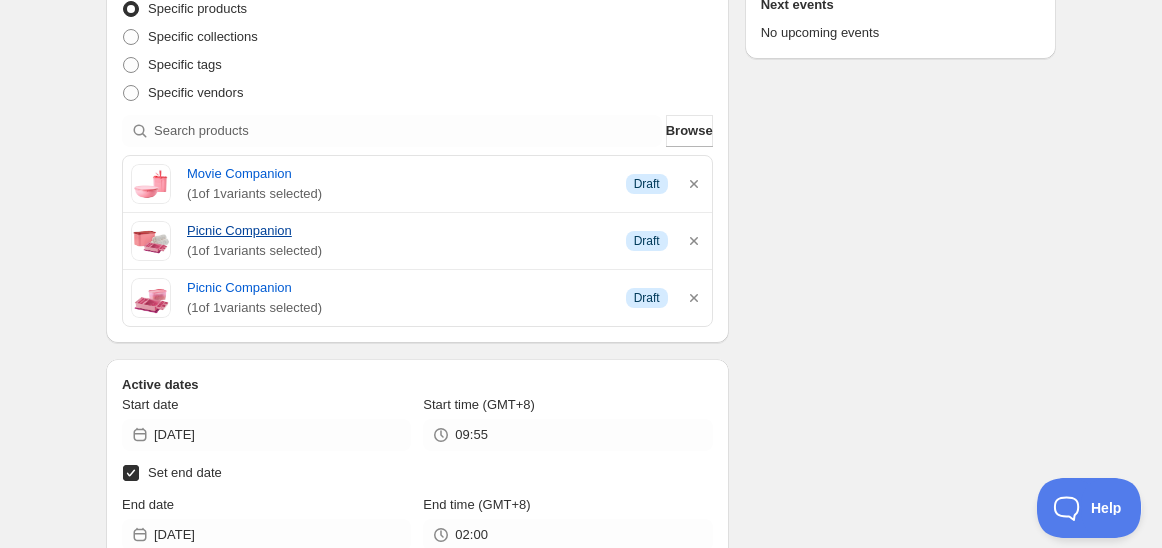 scroll, scrollTop: 555, scrollLeft: 0, axis: vertical 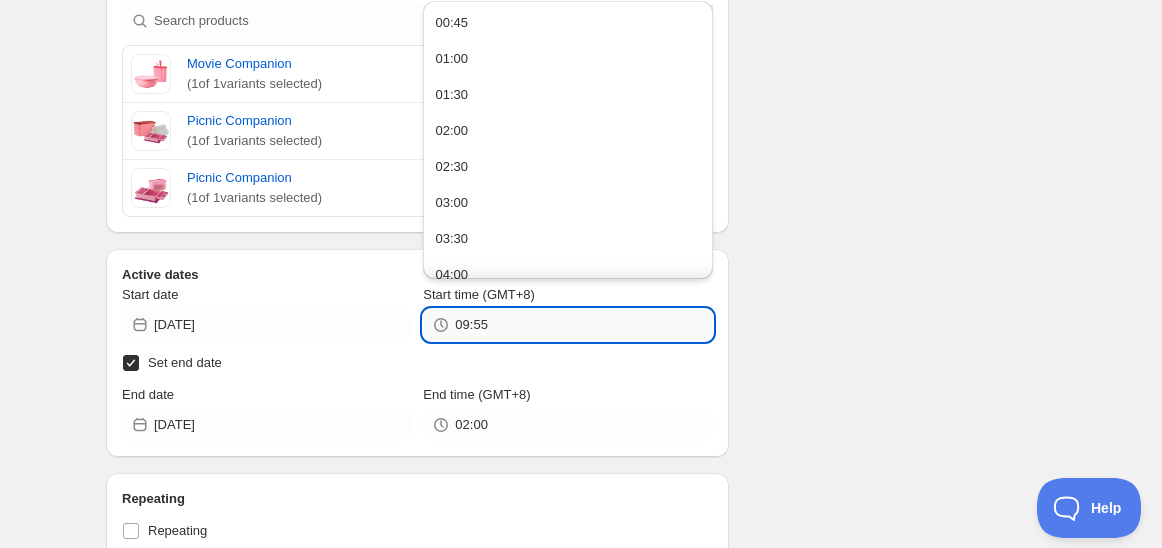 click on "09:55" at bounding box center (583, 325) 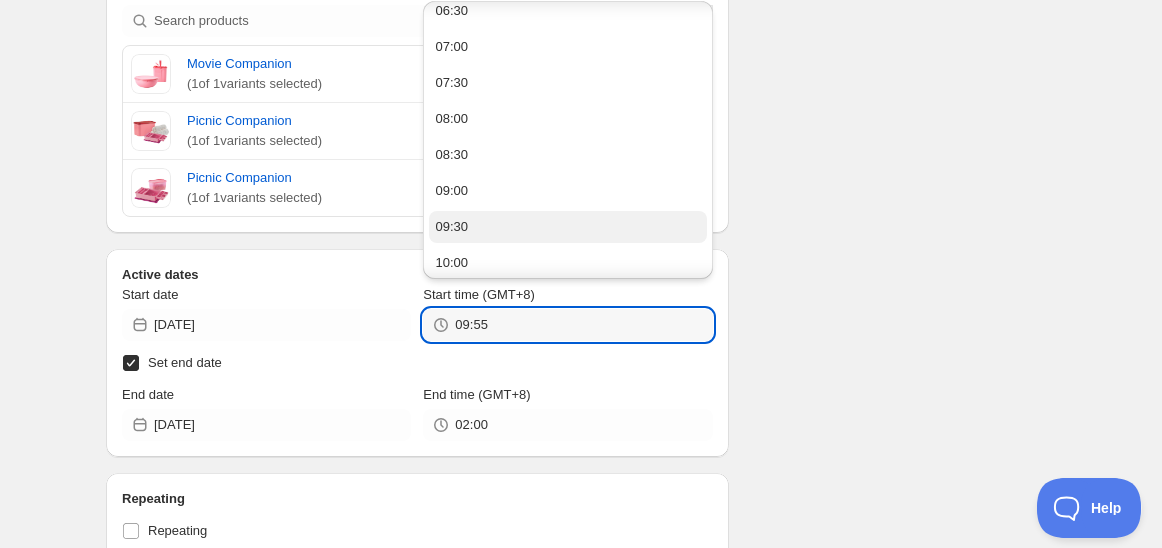 scroll, scrollTop: 555, scrollLeft: 0, axis: vertical 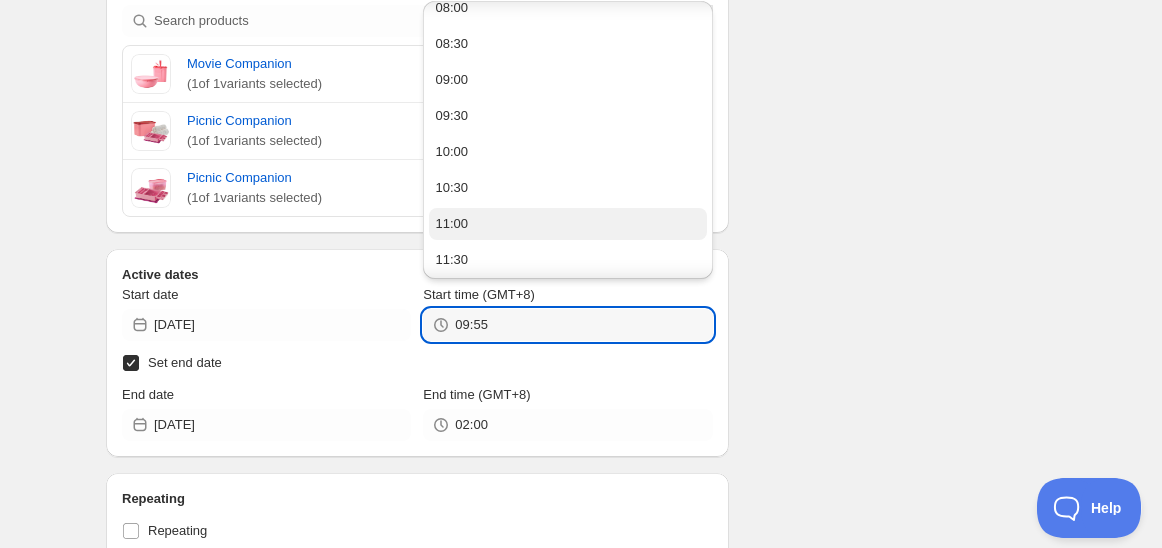 click on "11:00" at bounding box center (567, 224) 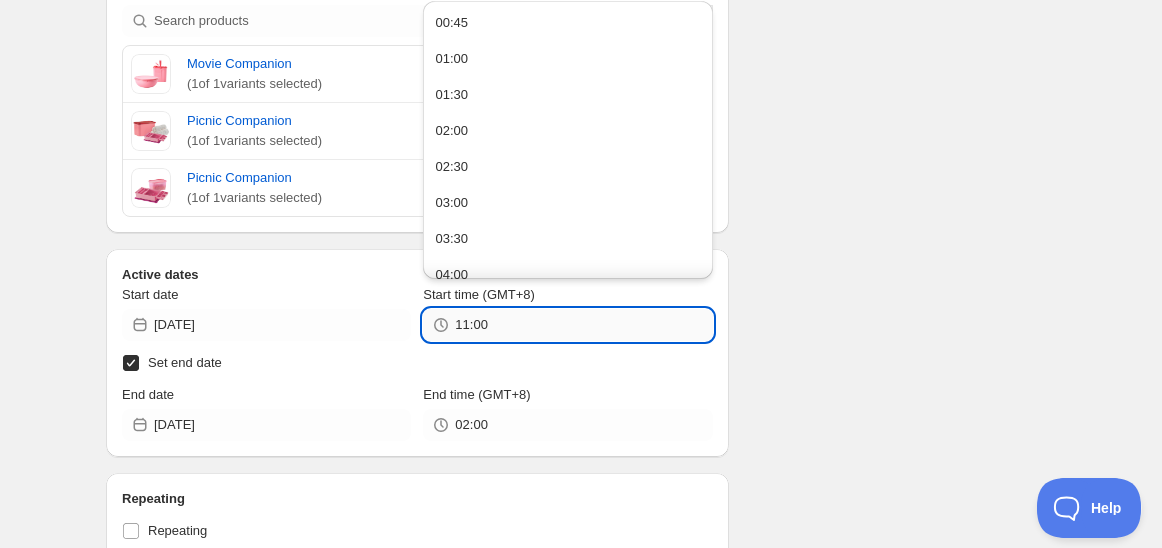 drag, startPoint x: 472, startPoint y: 320, endPoint x: 504, endPoint y: 331, distance: 33.83785 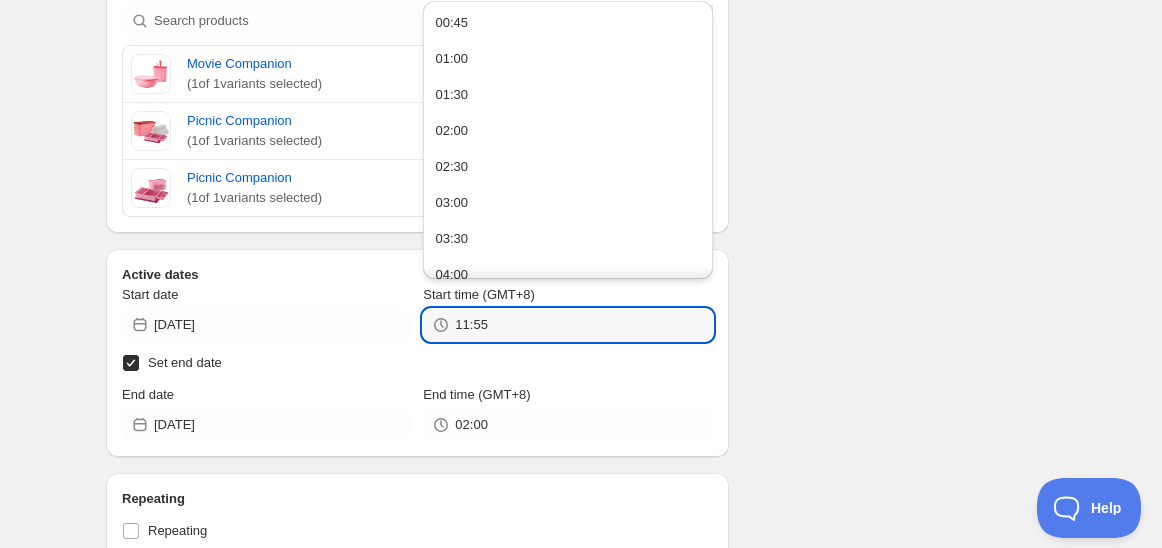 type on "11:55" 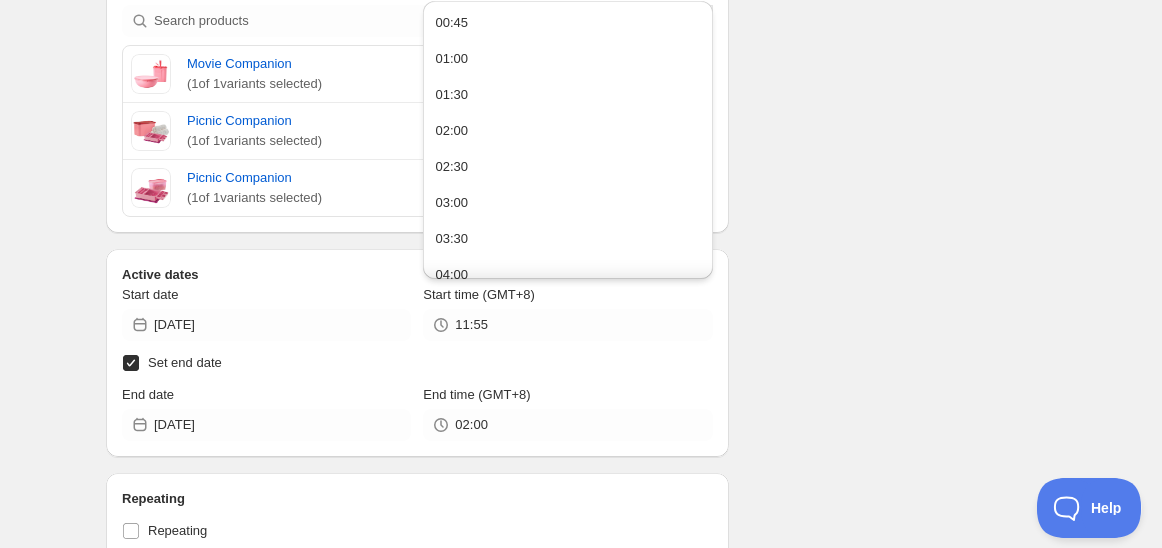 click on "Schedule name Schedule for C7Jii25 Your customers won't see this Action Action Publish product(s) Products will be published on the start date Unpublish product(s) Products will be unpublished on the start date Product selection Entity type Specific products Specific collections Specific tags Specific vendors Browse Movie Companion ( 1  of   1  variants selected) Info Draft Picnic Companion ( 1  of   1  variants selected) Info Draft Picnic Companion ( 1  of   1  variants selected) Info Draft Active dates Start date 2025-07-12 Start time (GMT+8) 11:55 Set end date End date 2025-07-14 End time (GMT+8) 02:00 Repeating Repeating Ok Cancel Every 1 Date range Days Weeks Months Years Days Ends Never On specific date After a number of occurances Tags Add/remove tags to products for the duration of the schedule Tag type Add tags at start of schedule, remove at end Remove tags at start of schedule, add at end Tags testing Countdown timer Show a countdown timer on the product page Open theme editor Anything else? Type" at bounding box center (573, 443) 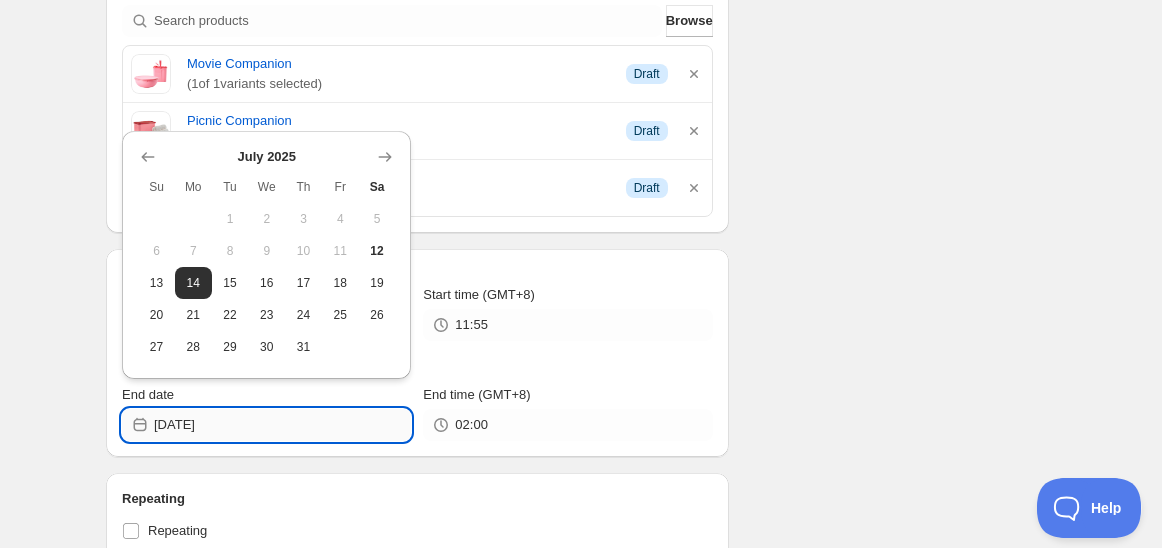 click on "2025-07-14" at bounding box center [282, 425] 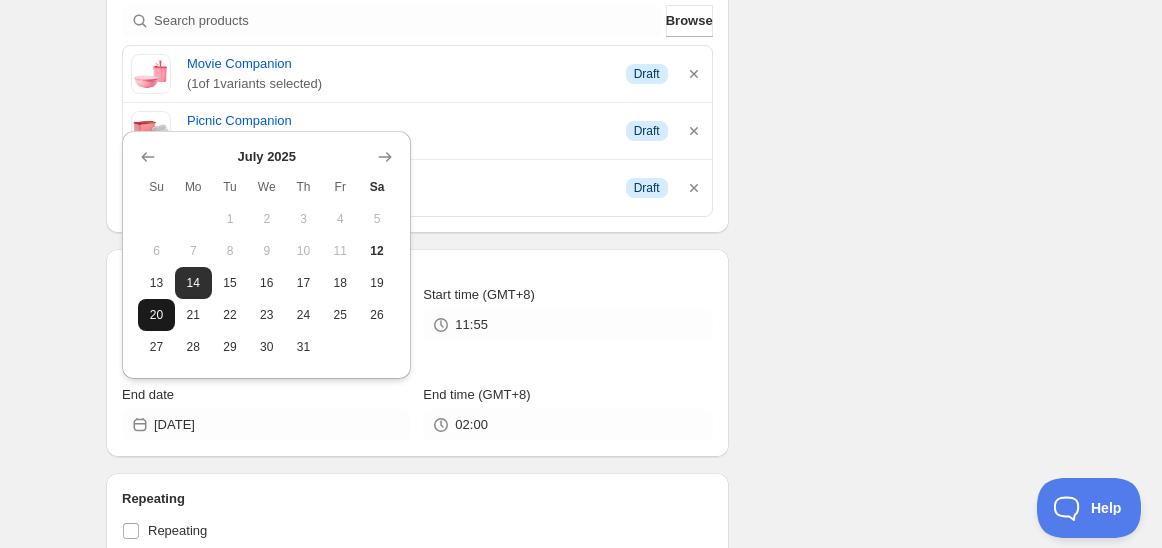 click on "20" at bounding box center [156, 315] 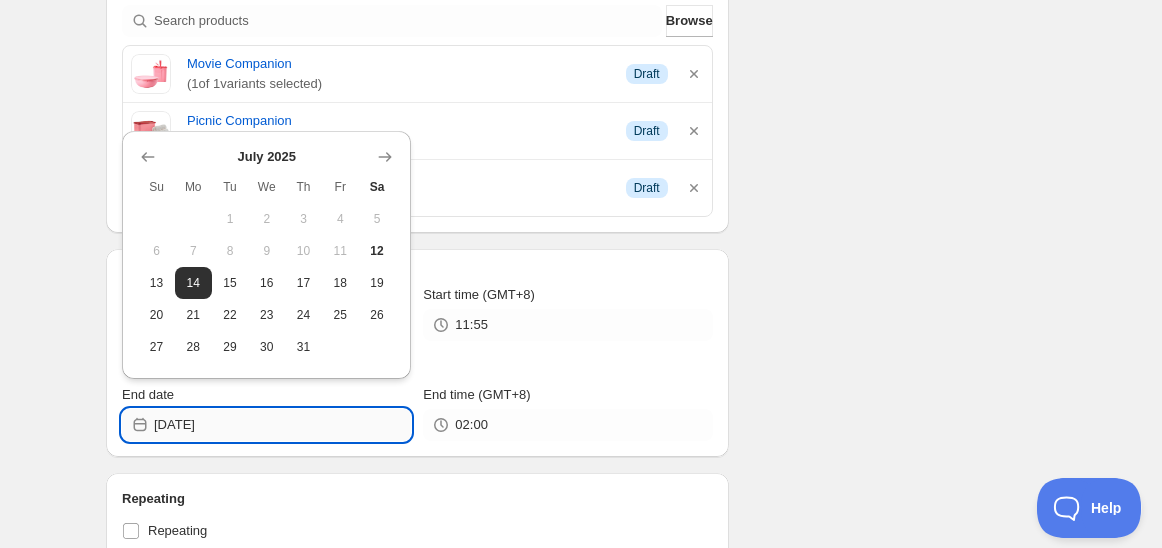 click on "2025-07-20" at bounding box center (282, 425) 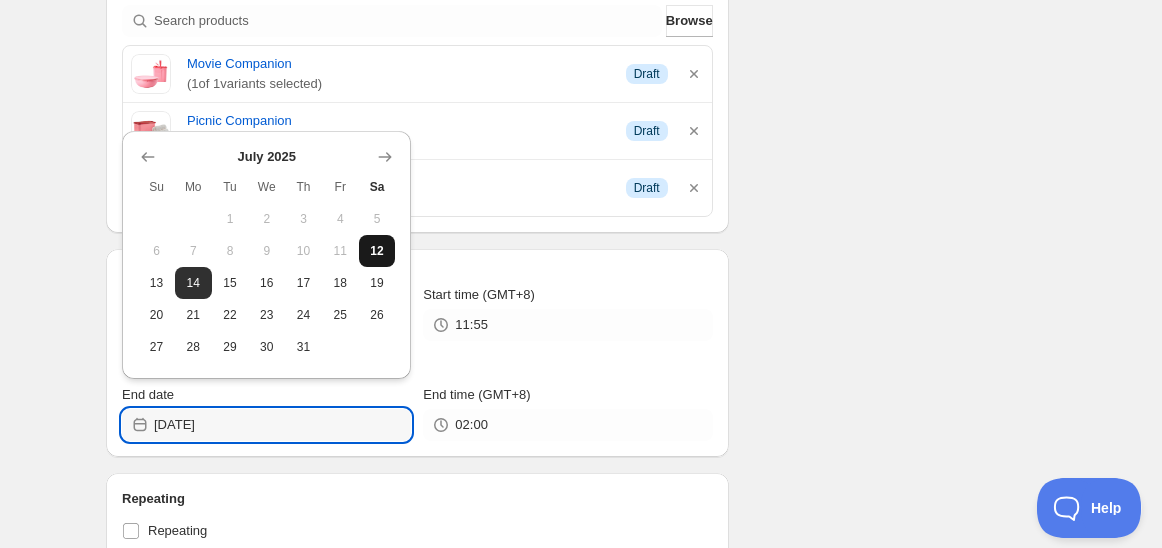 click on "12" at bounding box center (377, 251) 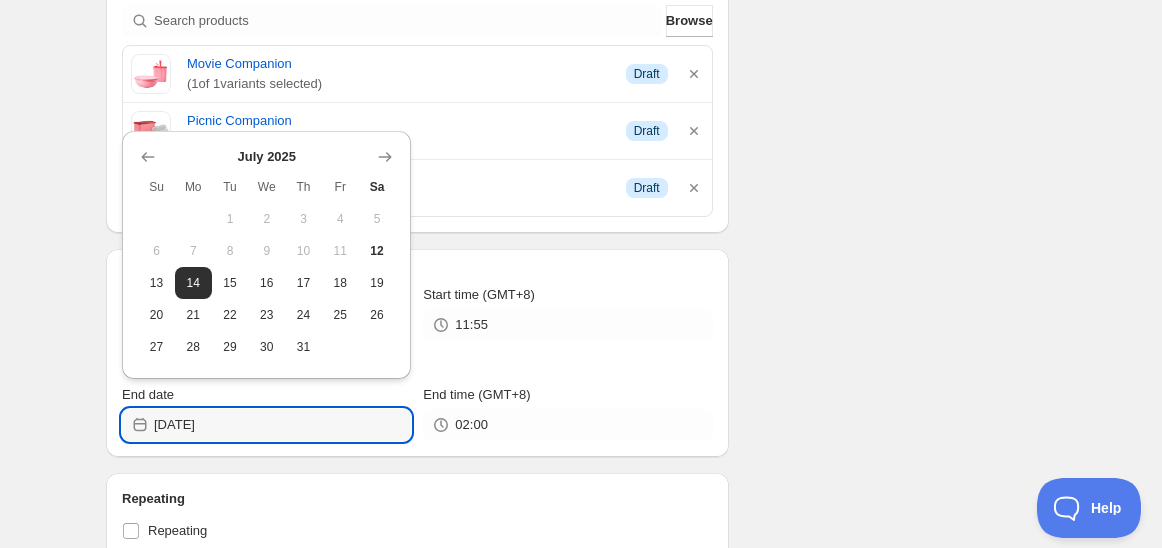 type on "2025-07-12" 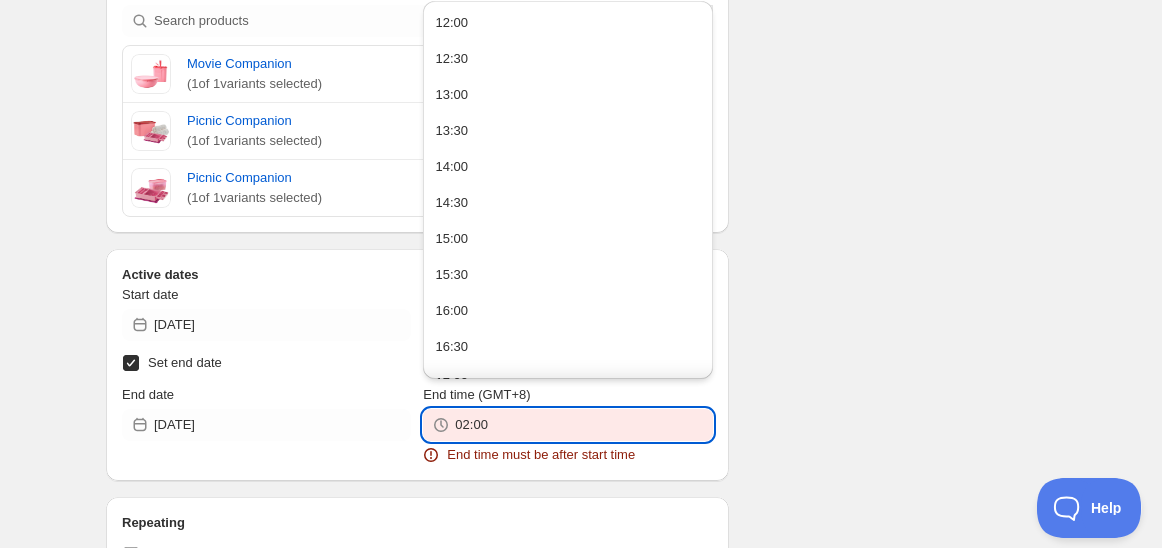 click on "02:00" at bounding box center (583, 425) 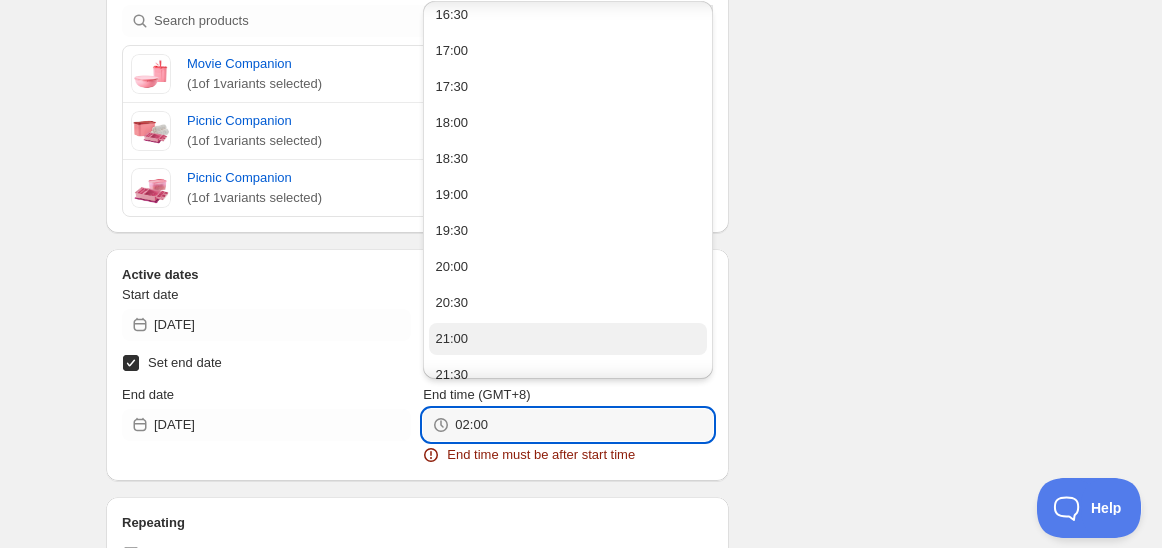 scroll, scrollTop: 333, scrollLeft: 0, axis: vertical 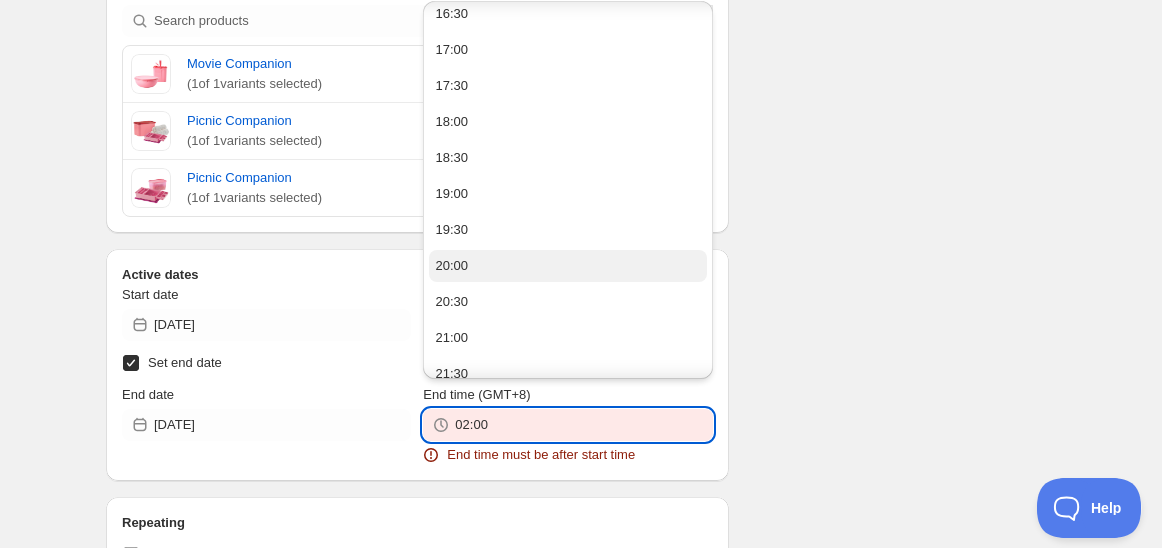 click on "20:00" at bounding box center [567, 266] 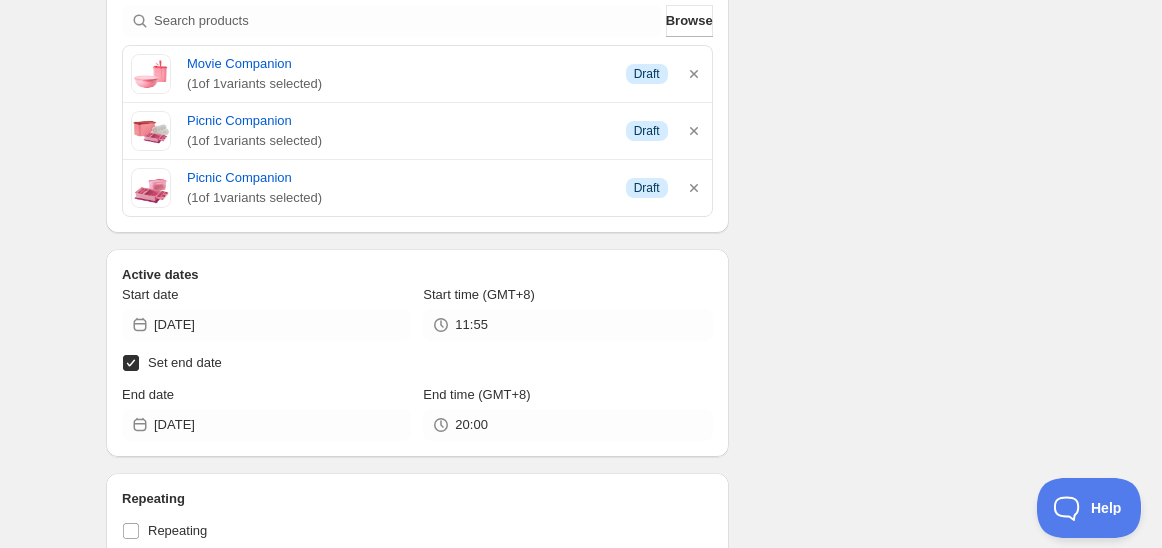 click on "Schedule name Schedule for C7Jii25 Your customers won't see this Action Action Publish product(s) Products will be published on the start date Unpublish product(s) Products will be unpublished on the start date Product selection Entity type Specific products Specific collections Specific tags Specific vendors Browse Movie Companion ( 1  of   1  variants selected) Info Draft Picnic Companion ( 1  of   1  variants selected) Info Draft Picnic Companion ( 1  of   1  variants selected) Info Draft Active dates Start date 2025-07-12 Start time (GMT+8) 11:55 Set end date End date 2025-07-12 End time (GMT+8) 20:00 Repeating Repeating Ok Cancel Every 1 Date range Days Weeks Months Years Days Ends Never On specific date After a number of occurances Tags Add/remove tags to products for the duration of the schedule Tag type Add tags at start of schedule, remove at end Remove tags at start of schedule, add at end Tags testing Countdown timer Show a countdown timer on the product page Open theme editor Anything else? Type" at bounding box center (573, 443) 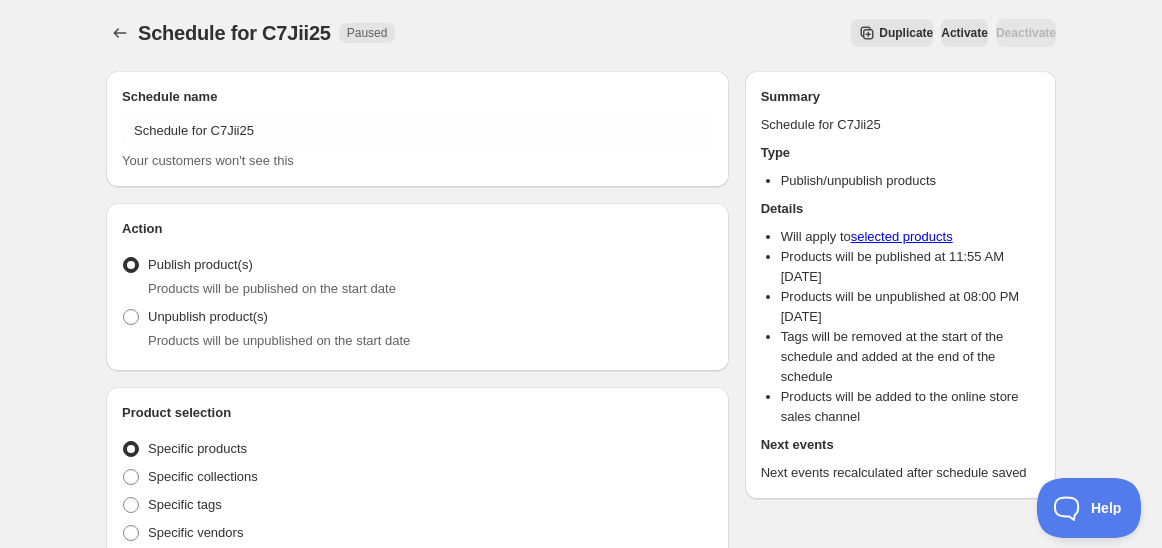 scroll, scrollTop: 0, scrollLeft: 0, axis: both 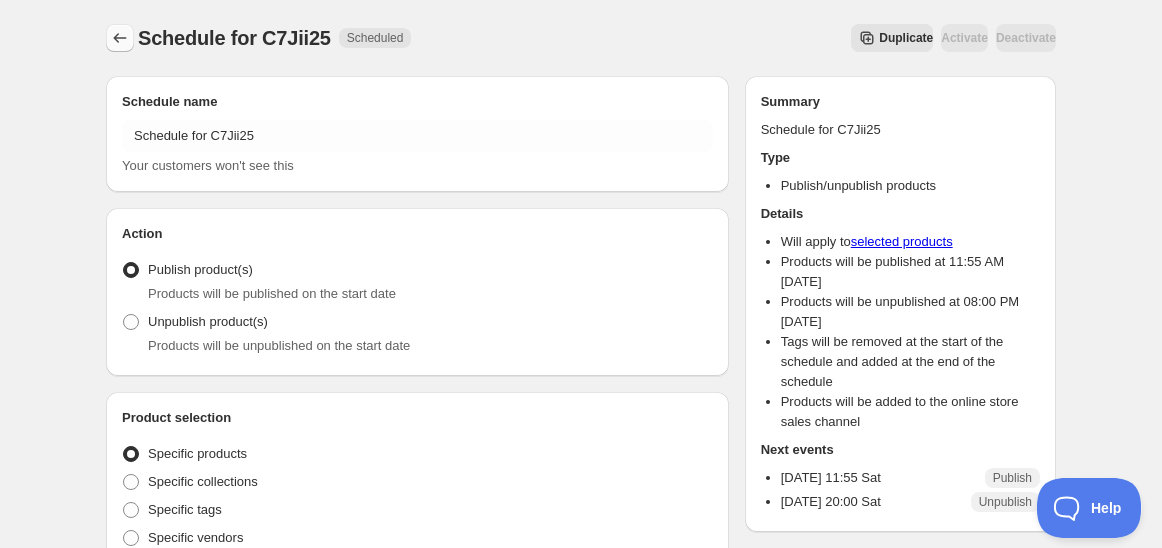click 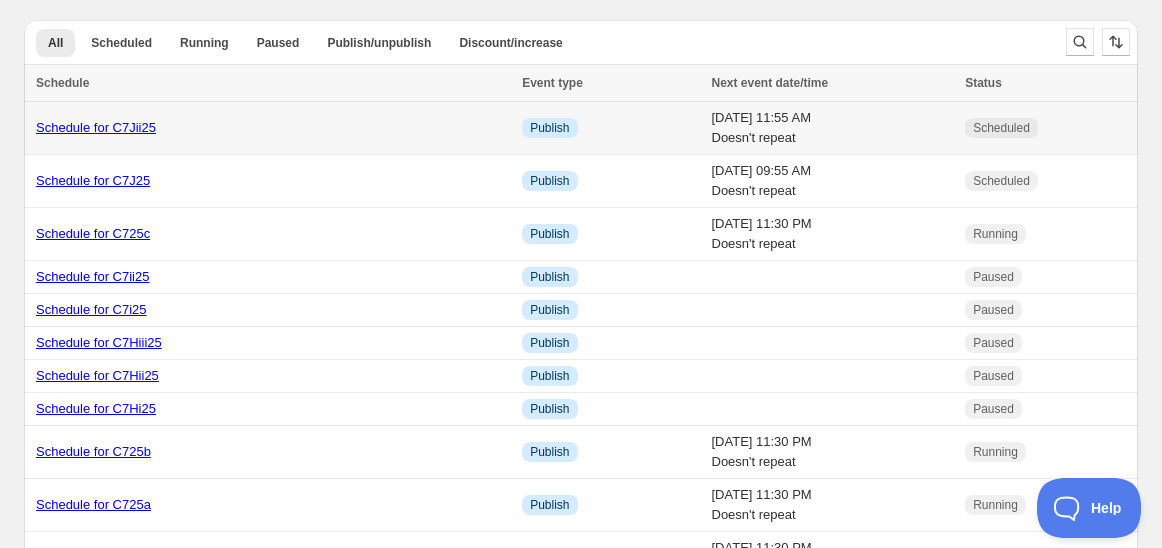 click on "Schedule for C7Jii25" at bounding box center [270, 128] 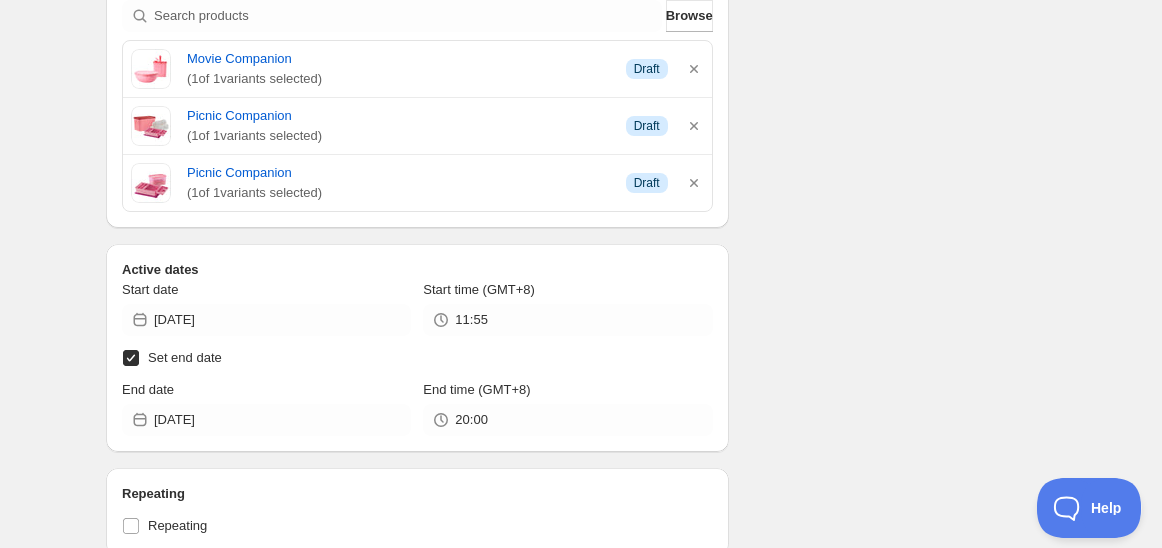 scroll, scrollTop: 555, scrollLeft: 0, axis: vertical 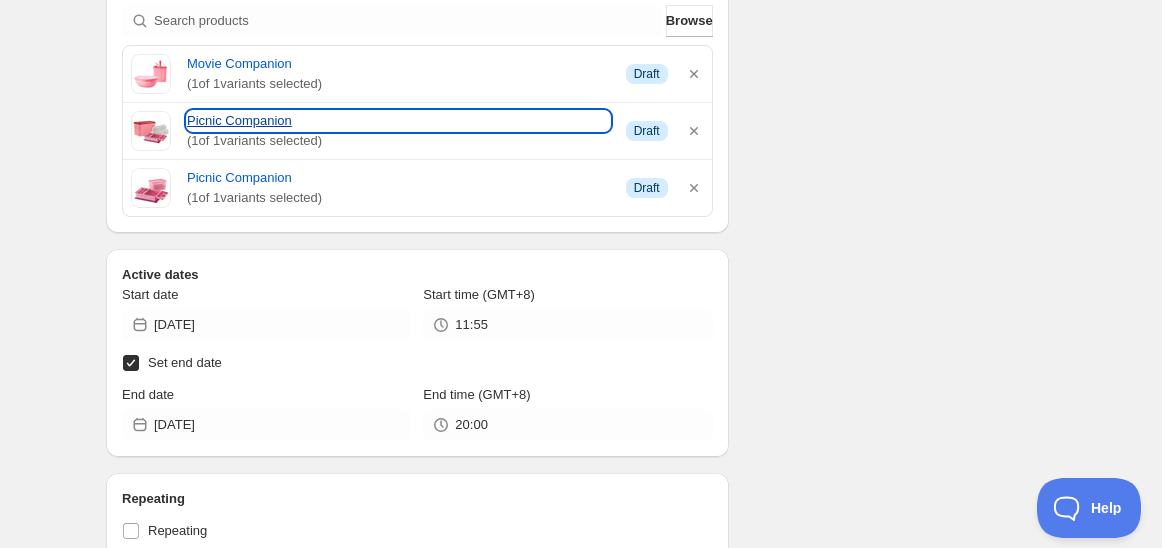 click on "Picnic Companion" at bounding box center [398, 121] 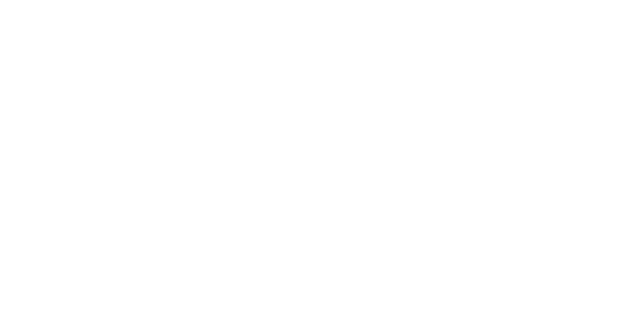 scroll, scrollTop: 0, scrollLeft: 0, axis: both 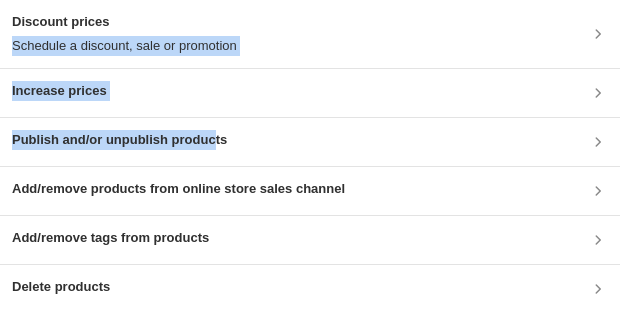 drag, startPoint x: 215, startPoint y: 146, endPoint x: 192, endPoint y: -31, distance: 178.4881 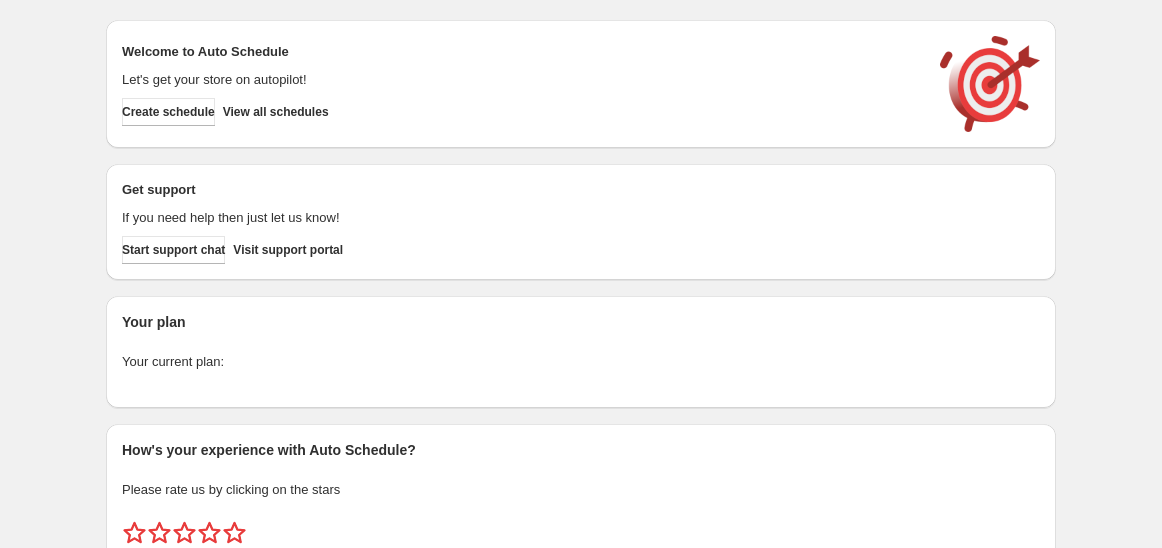 scroll, scrollTop: 0, scrollLeft: 0, axis: both 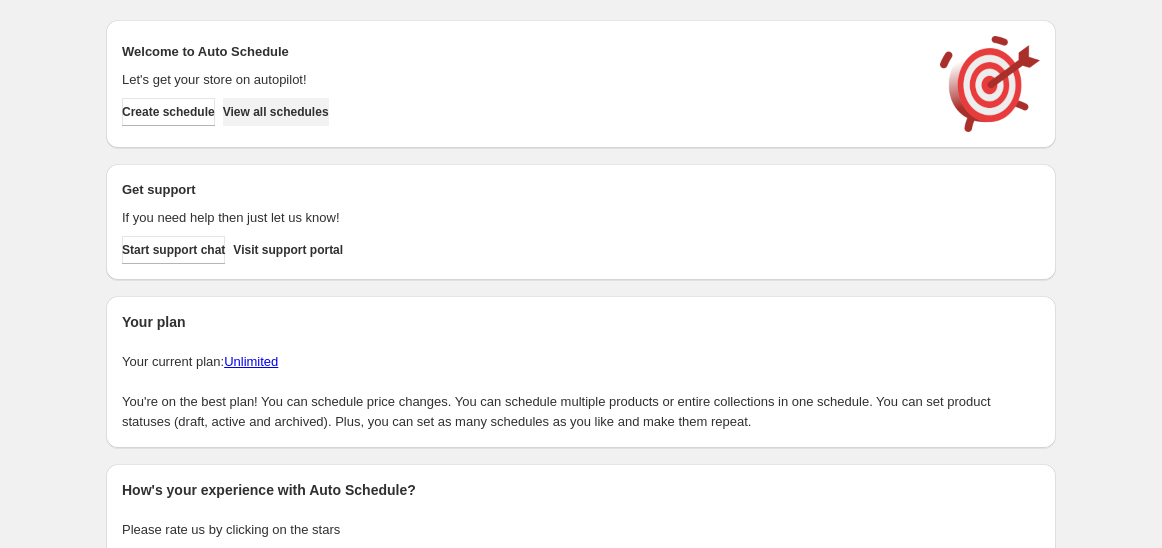 click on "View all schedules" at bounding box center (276, 112) 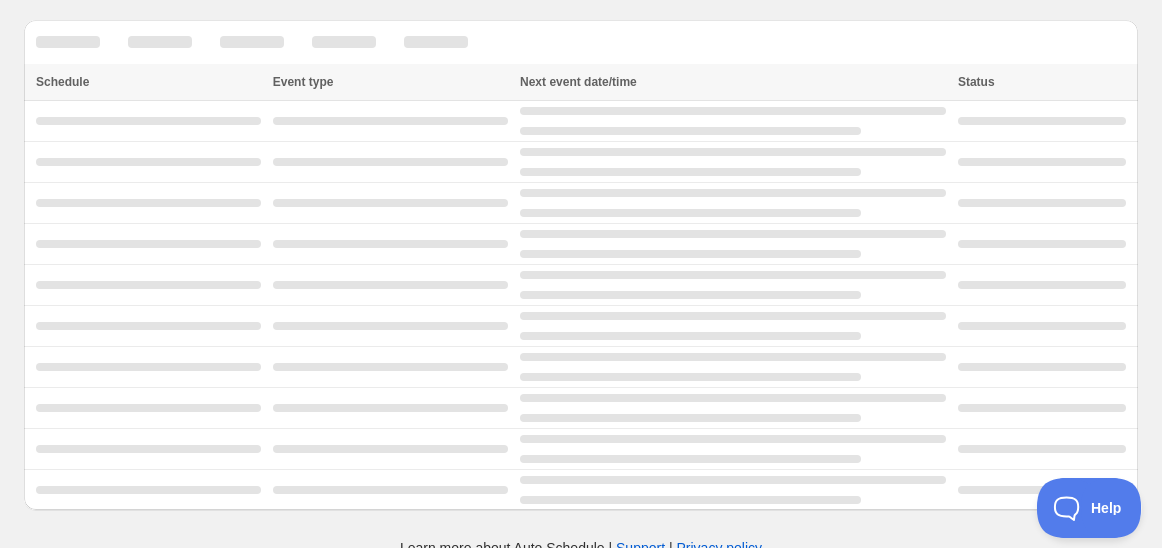 scroll, scrollTop: 0, scrollLeft: 0, axis: both 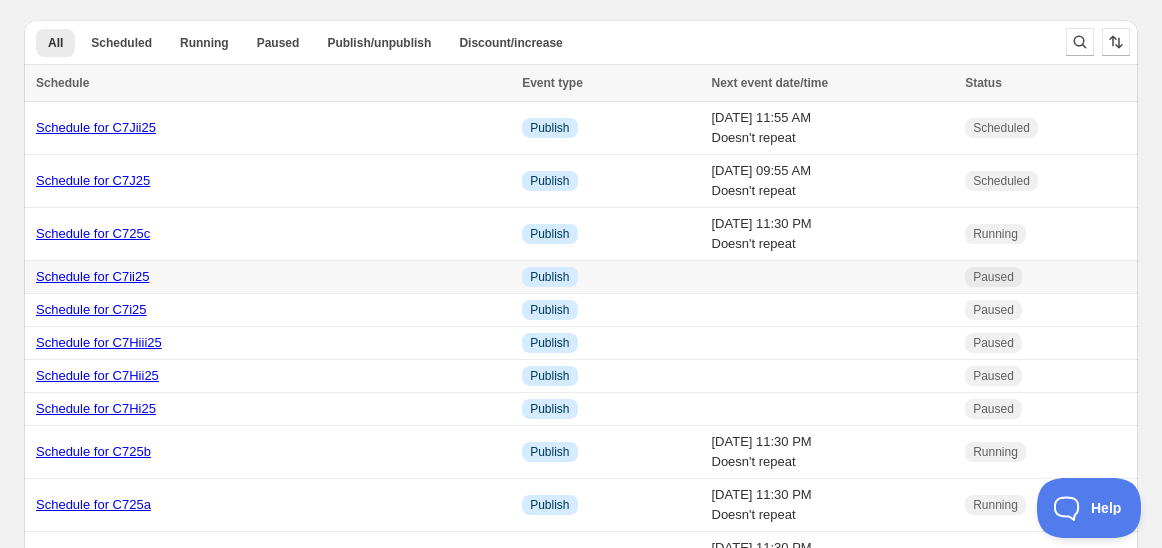 click on "Schedule for C7ii25" at bounding box center (92, 276) 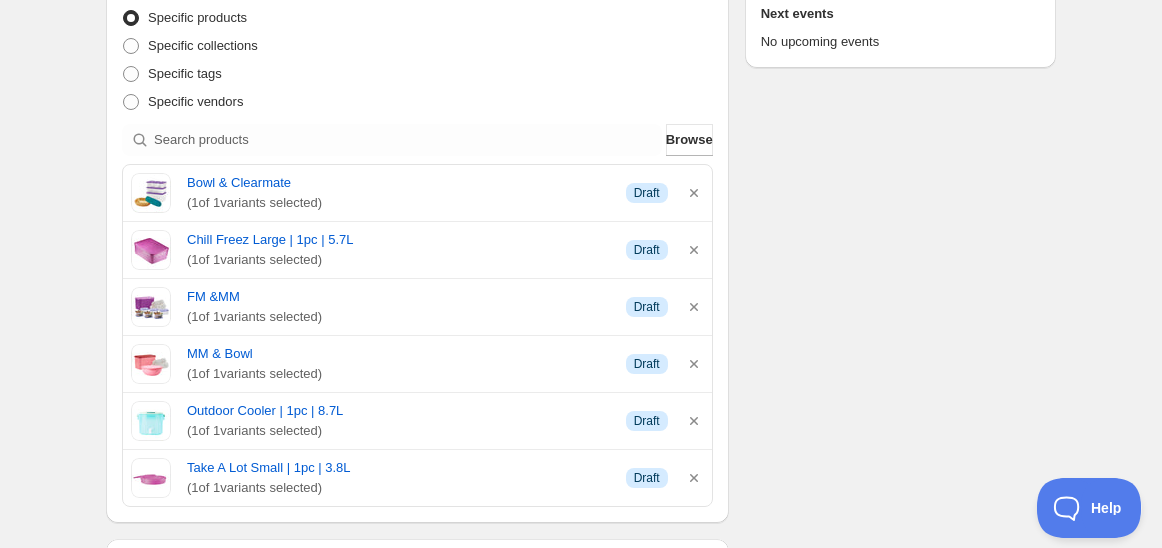 scroll, scrollTop: 444, scrollLeft: 0, axis: vertical 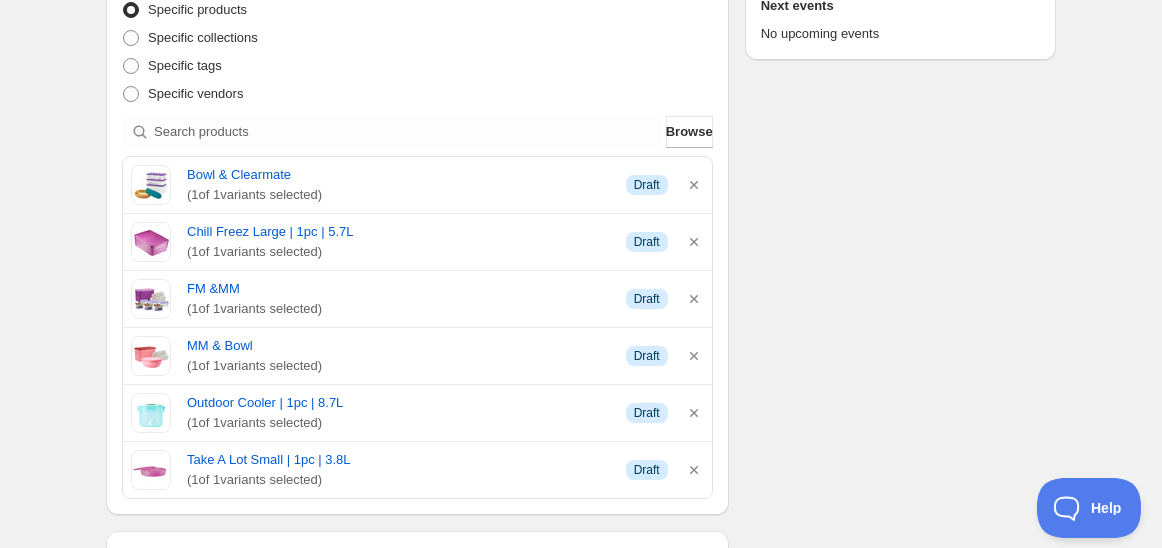 click on "Schedule for C7ii25. This page is ready Schedule for C7ii25 Paused Duplicate Activate Deactivate More actions Duplicate Activate Deactivate Submit Schedule name Schedule for C7ii25 Your customers won't see this Action Action Publish product(s) Products will be published on the start date Unpublish product(s) Products will be unpublished on the start date Product selection Entity type Specific products Specific collections Specific tags Specific vendors Browse Bowl & Clearmate ( 1  of   1  variants selected) Info Draft Chill Freez Large | 1pc | 5.7L ( 1  of   1  variants selected) Info Draft FM &MM ( 1  of   1  variants selected) Info Draft MM & Bowl ( 1  of   1  variants selected) Info Draft Outdoor Cooler | 1pc | 8.7L ( 1  of   1  variants selected) Info Draft Take A Lot Small | 1pc | 3.8L ( 1  of   1  variants selected) Info Draft Active dates Start date 2025-07-08 Start time (GMT+8) 11:55 Set end date End date 2025-07-14 End time (GMT+8) 02:00 Repeating Repeating Ok Cancel Every 1 Date range Days Weeks" at bounding box center [581, 685] 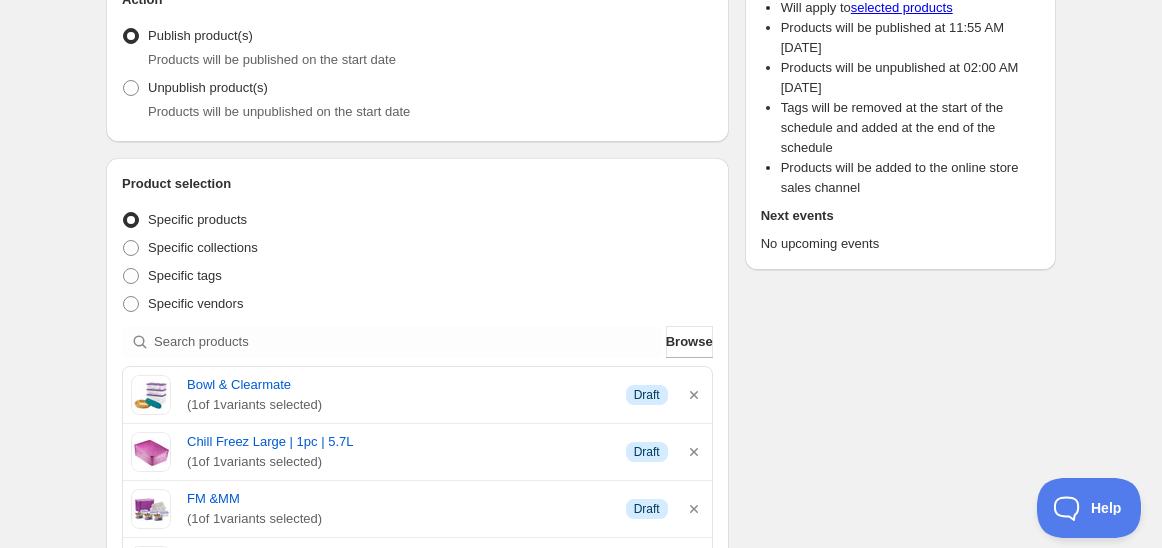 scroll, scrollTop: 0, scrollLeft: 0, axis: both 